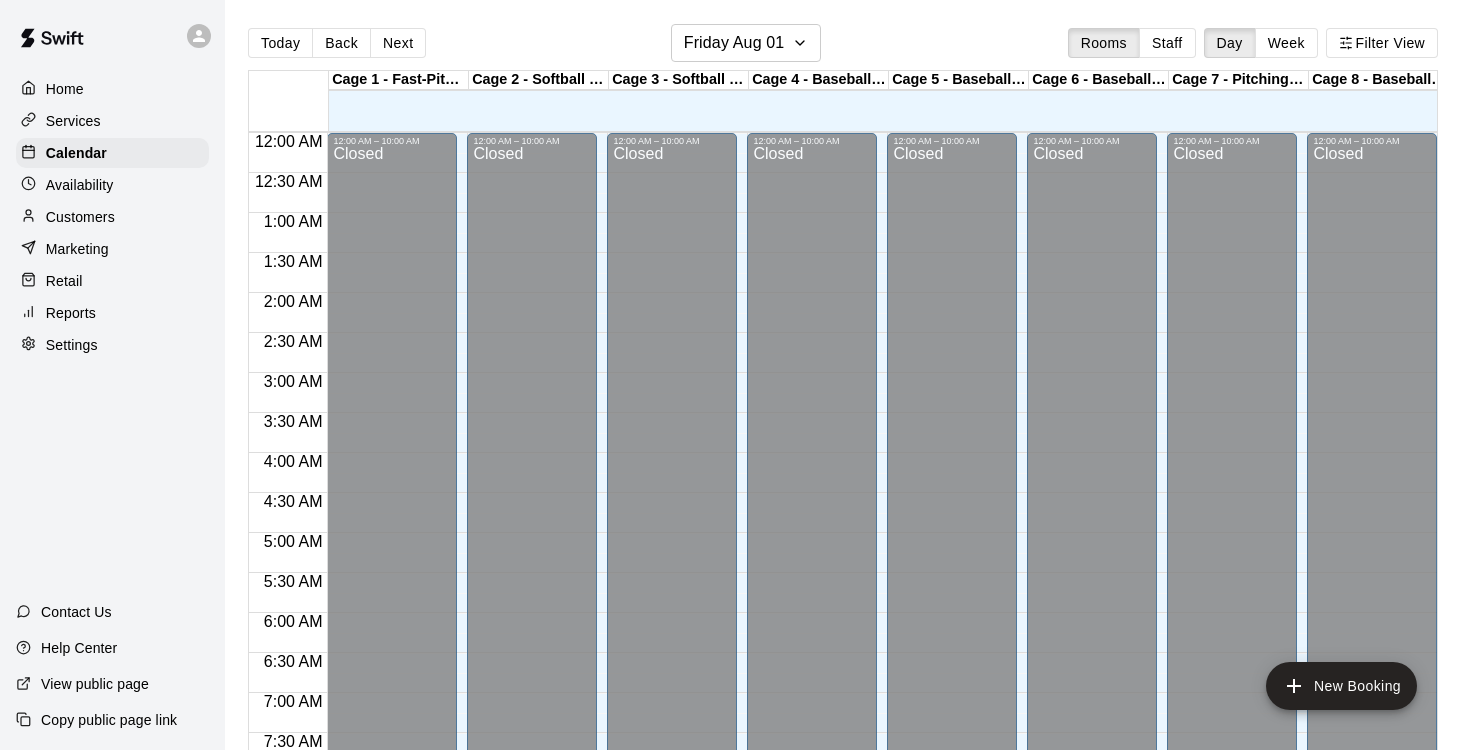 scroll, scrollTop: 0, scrollLeft: 0, axis: both 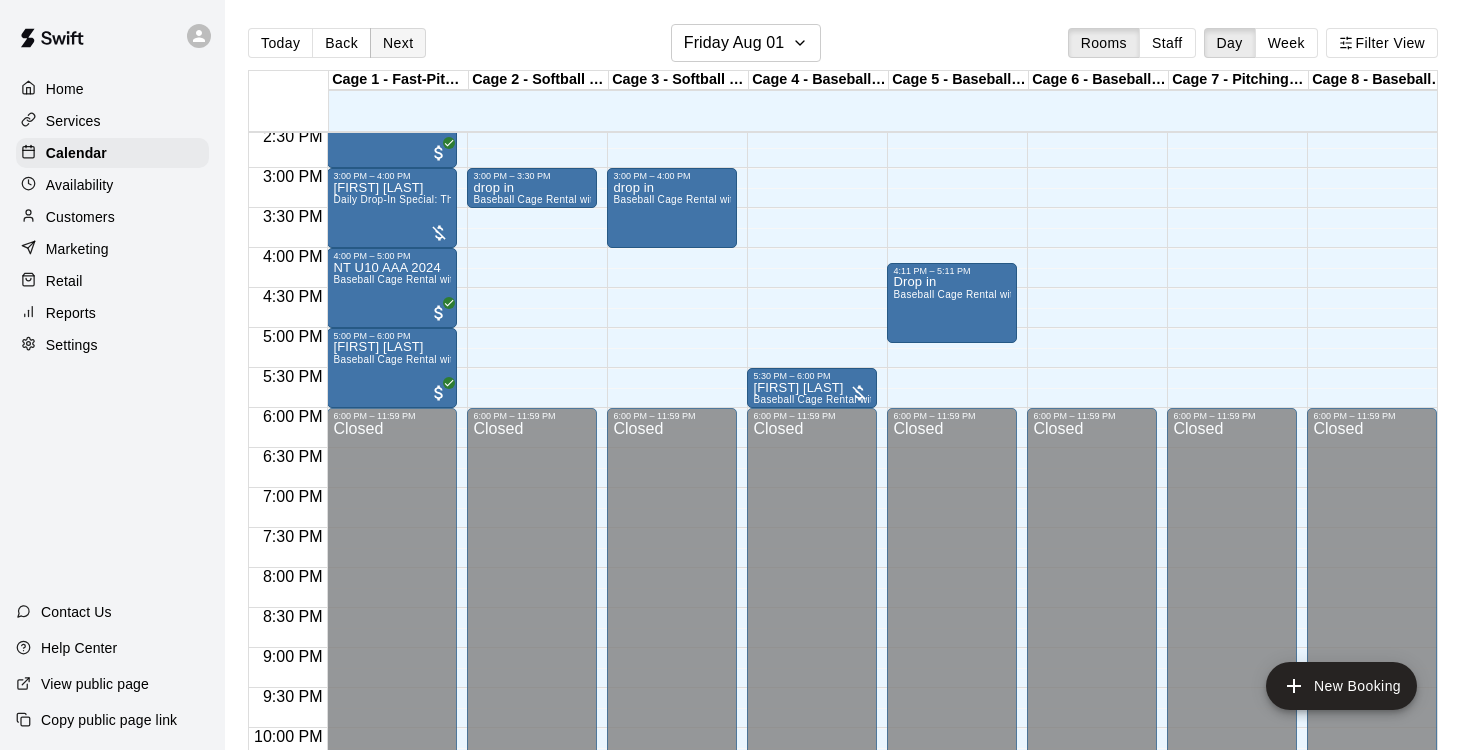 click on "Next" at bounding box center [398, 43] 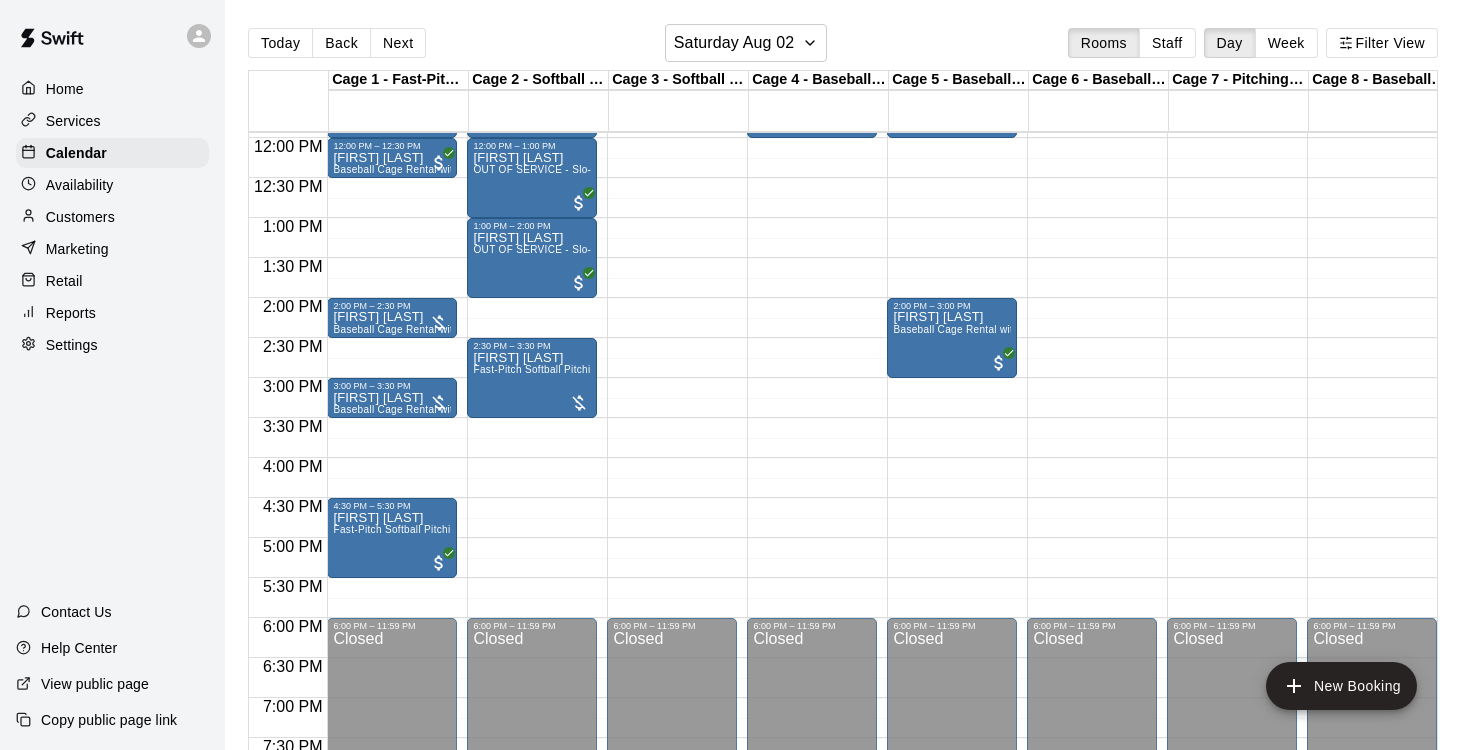 scroll, scrollTop: 955, scrollLeft: 51, axis: both 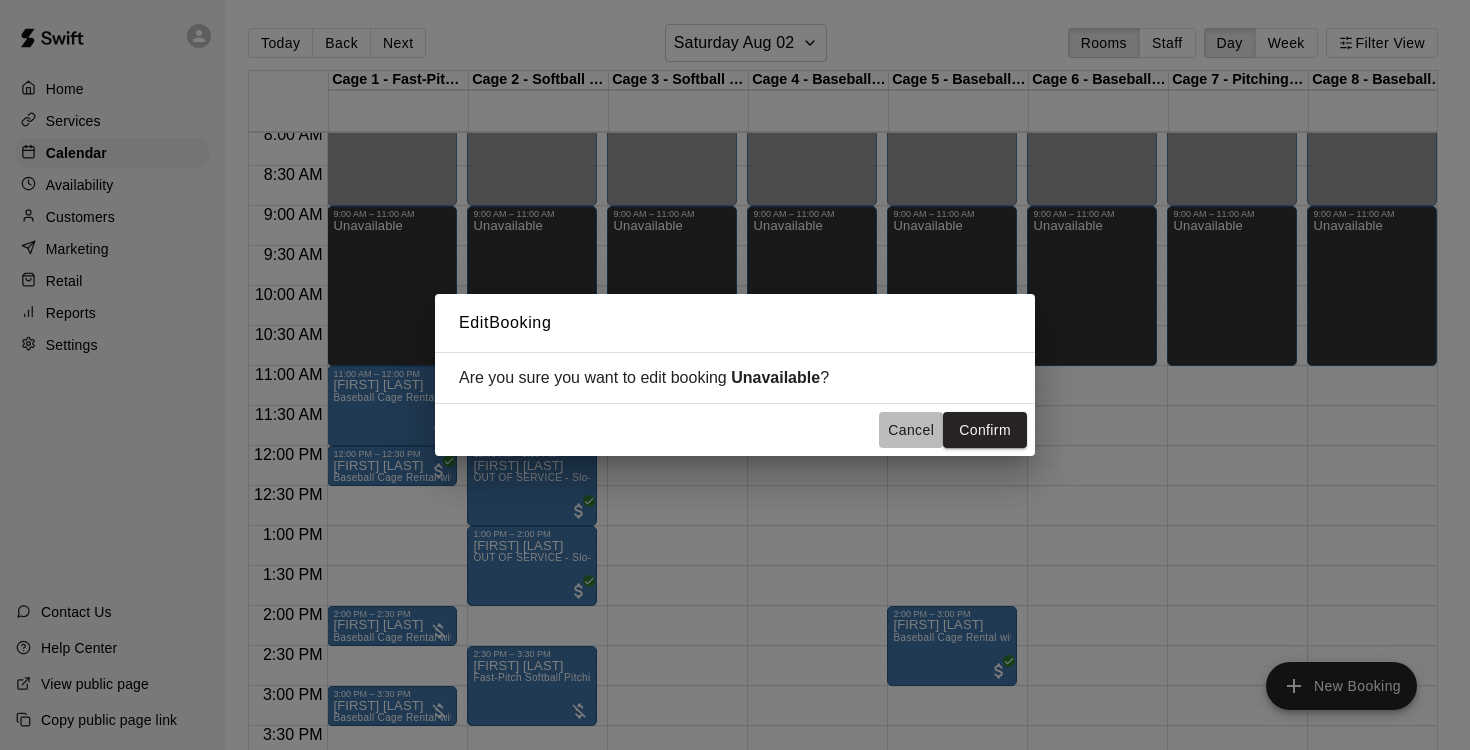 click on "Cancel" at bounding box center [911, 430] 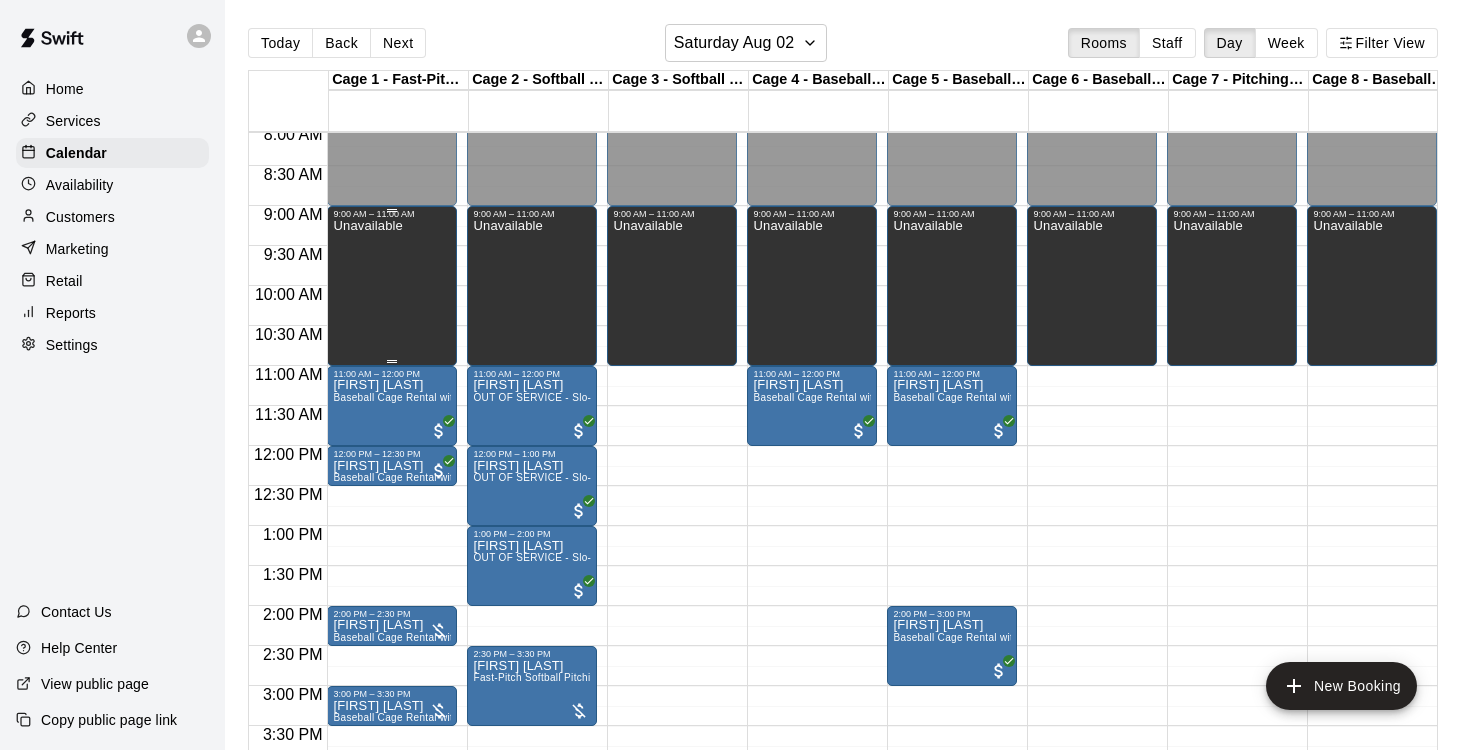 click on "Unavailable" at bounding box center [367, 594] 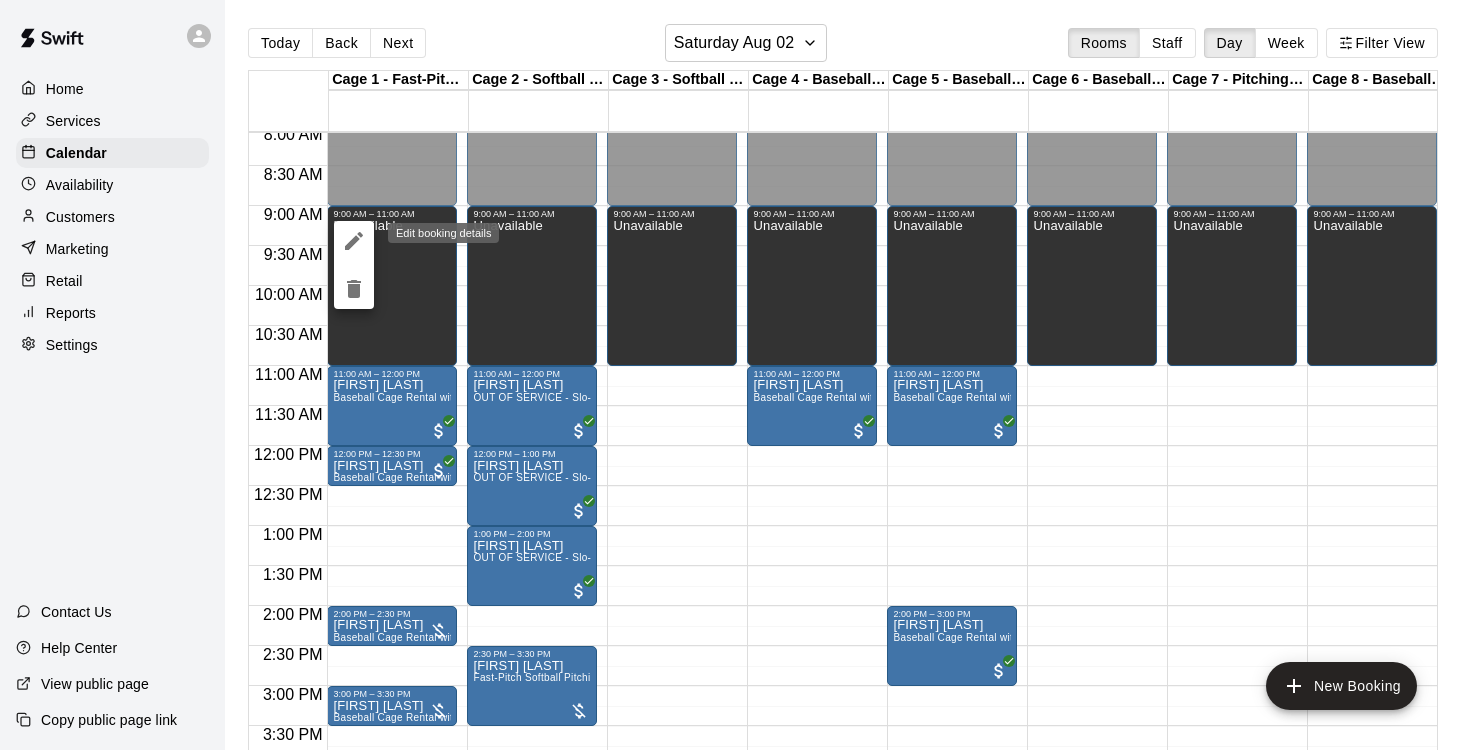 click 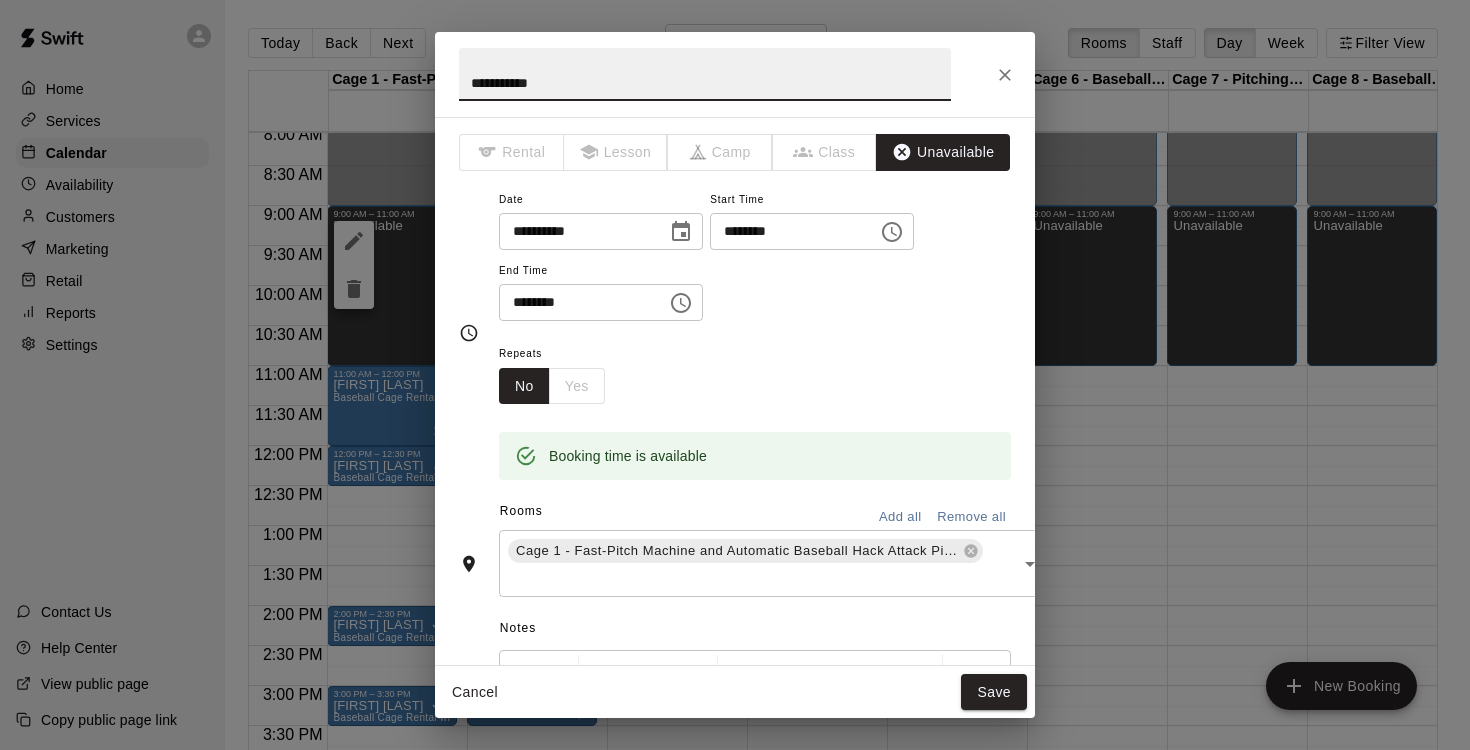 click on "********" at bounding box center [576, 302] 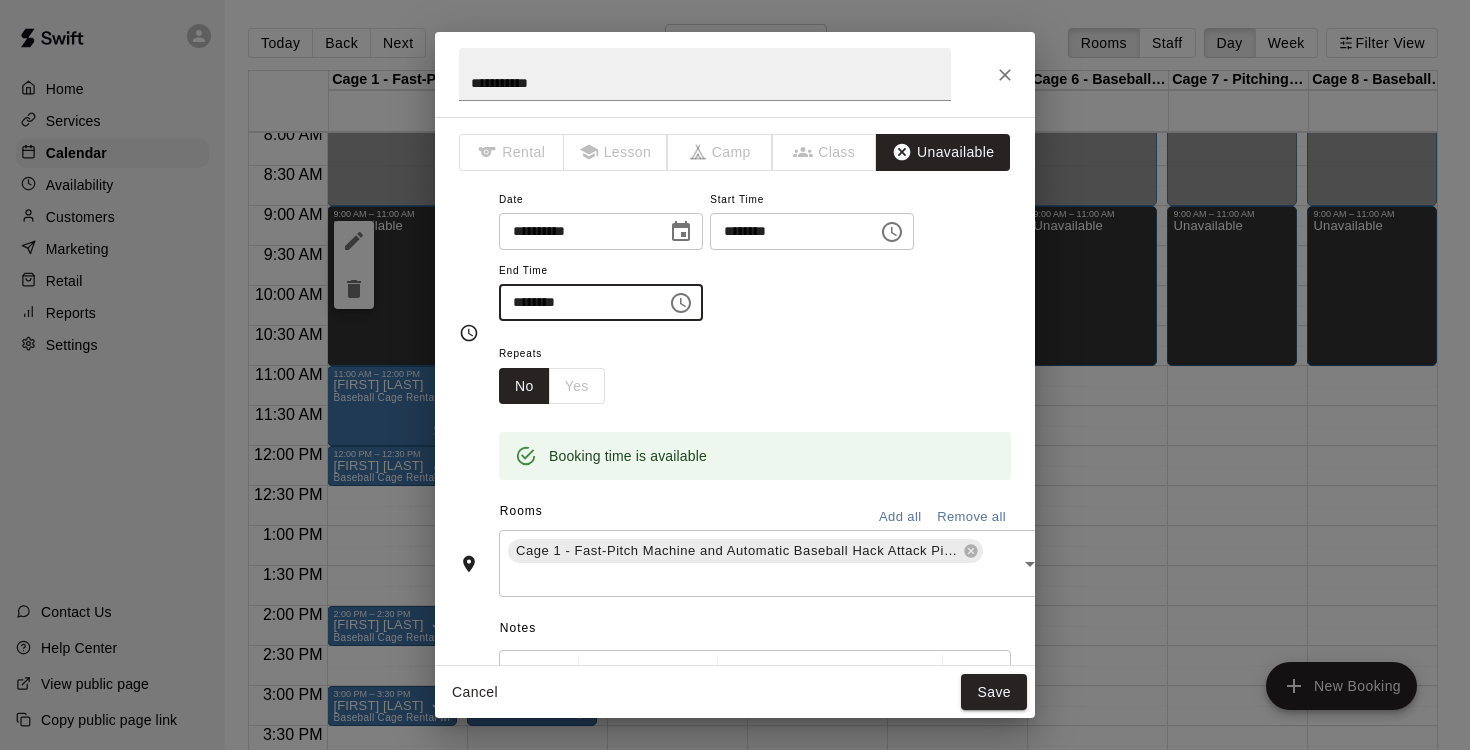 type on "********" 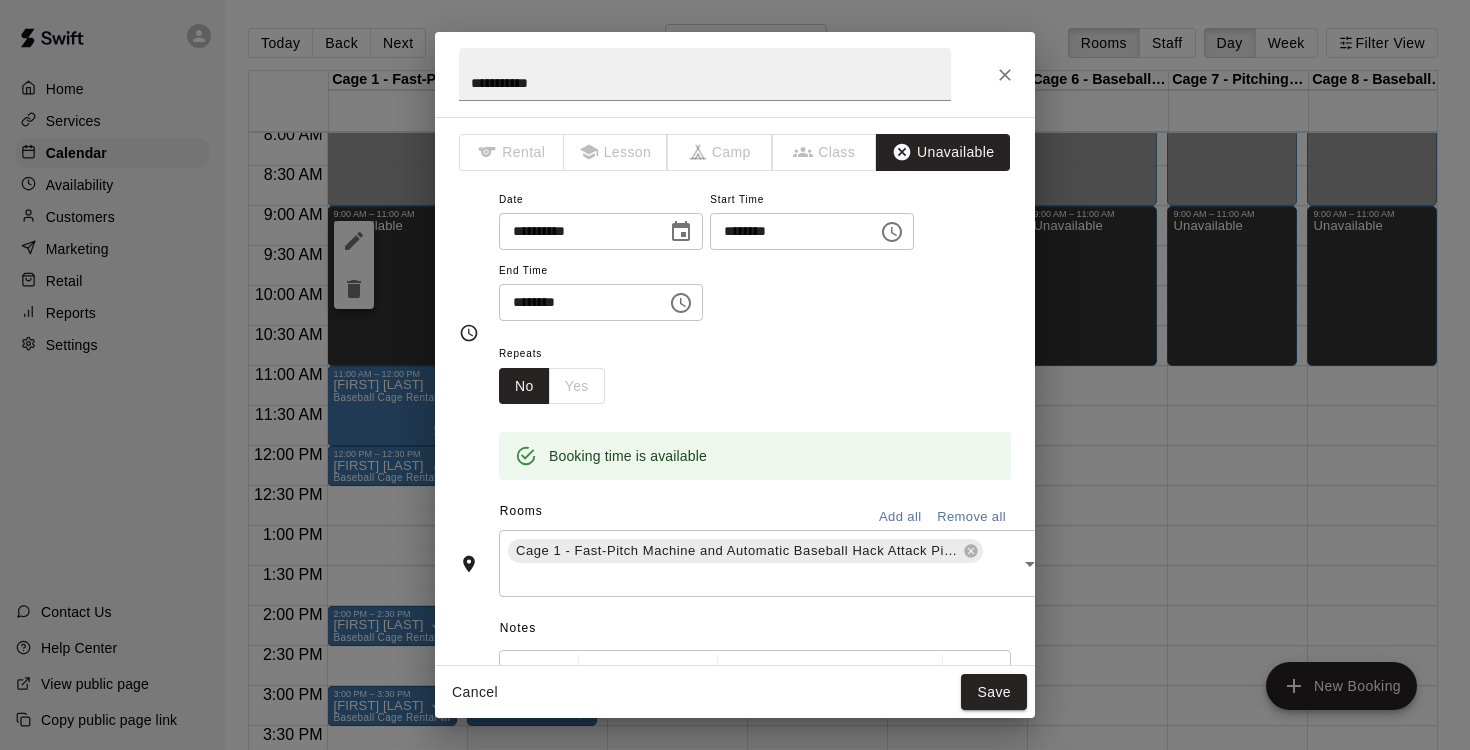 click on "**********" at bounding box center (755, 264) 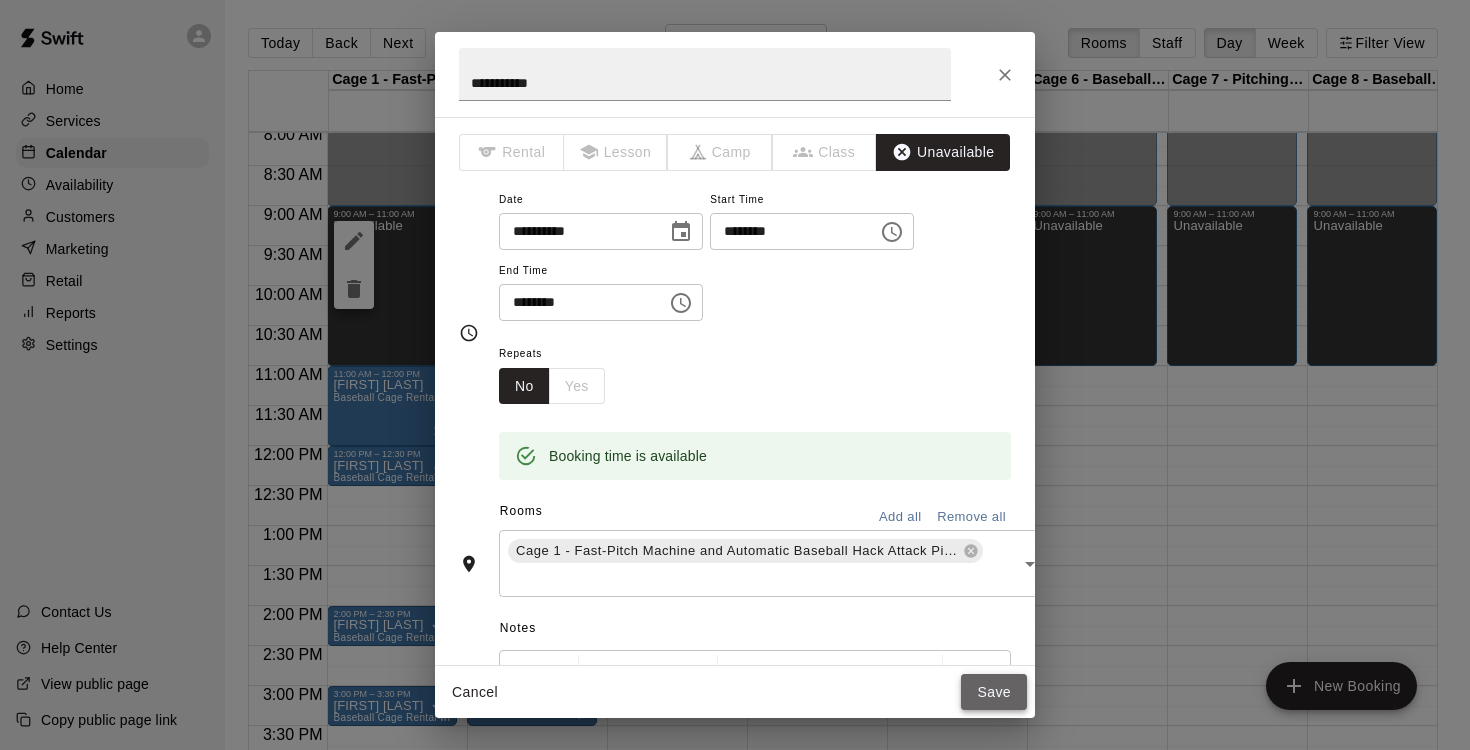 click on "Save" at bounding box center [994, 692] 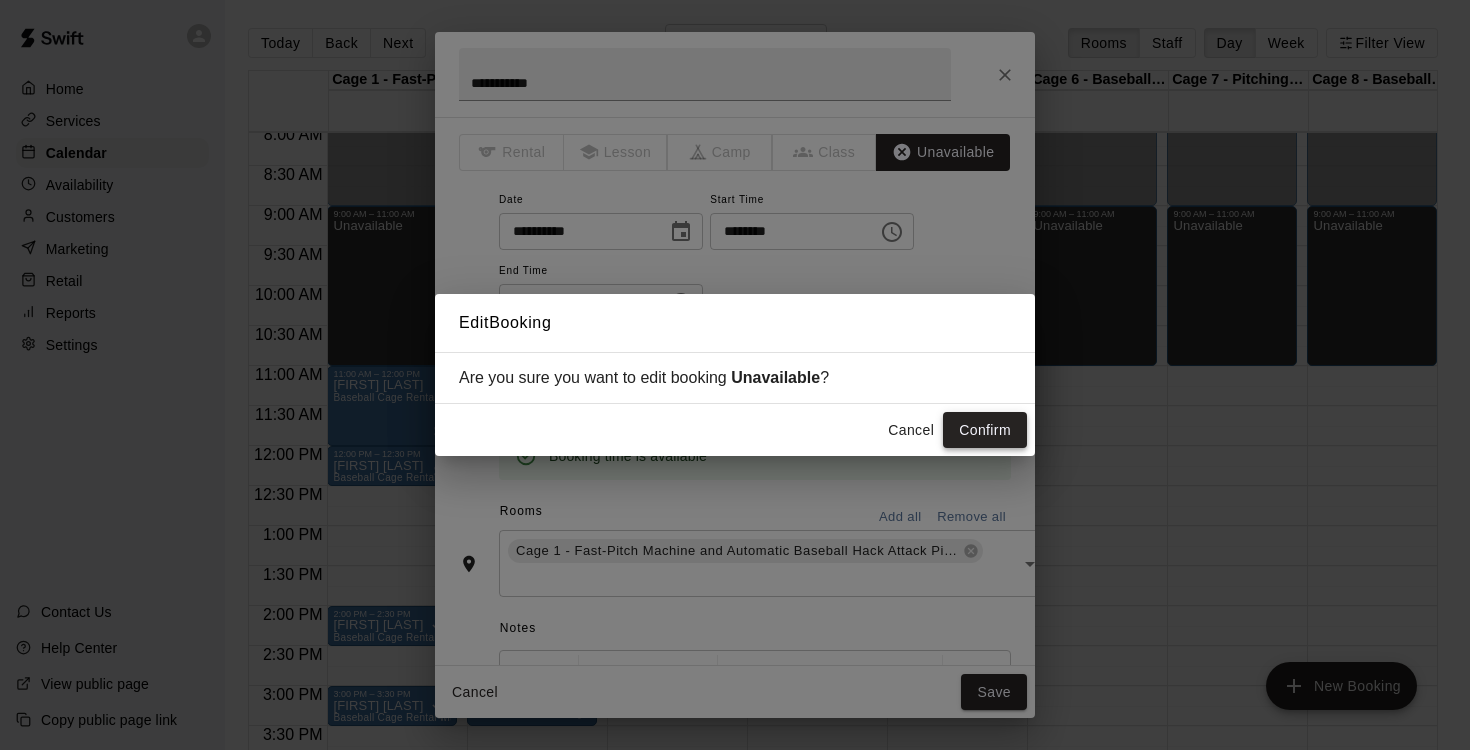click on "Confirm" at bounding box center (985, 430) 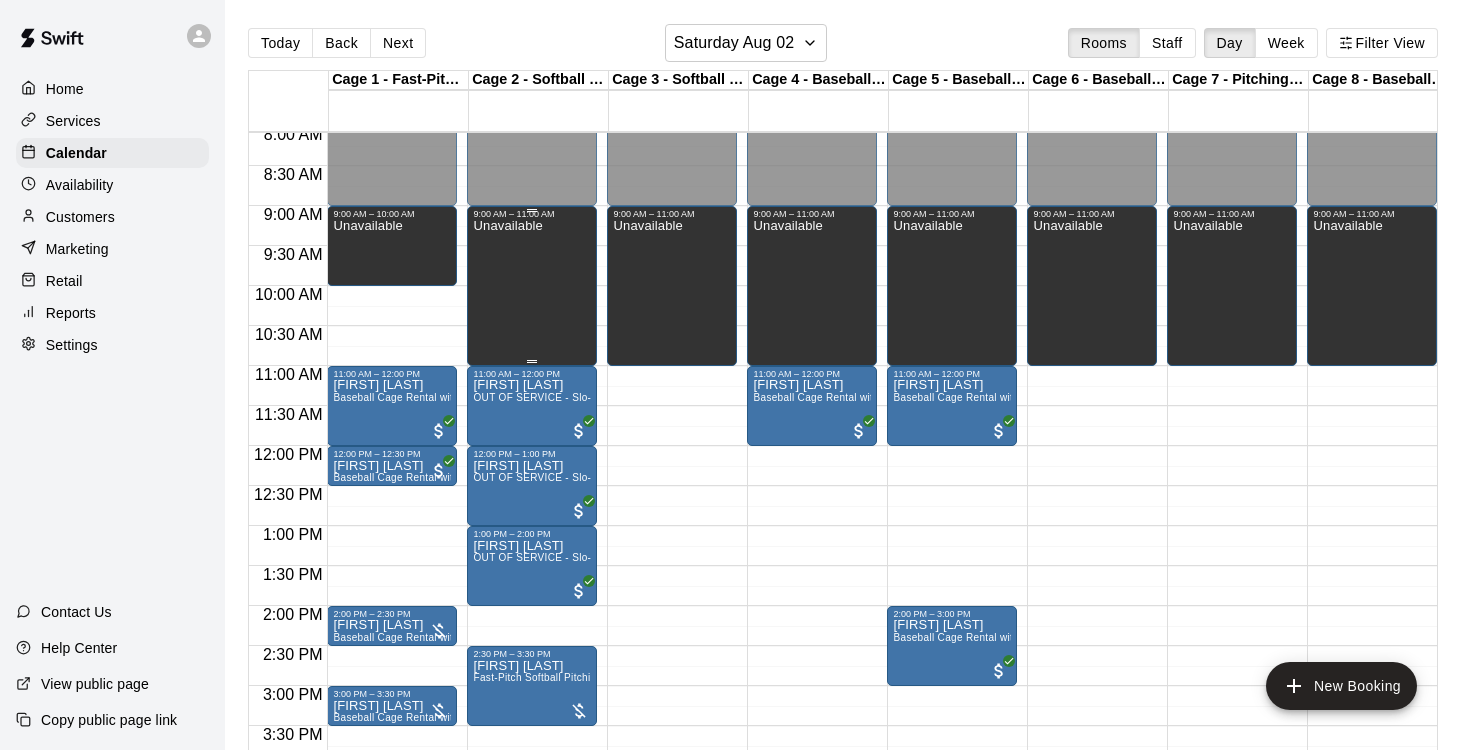 click on "Unavailable" at bounding box center (507, 594) 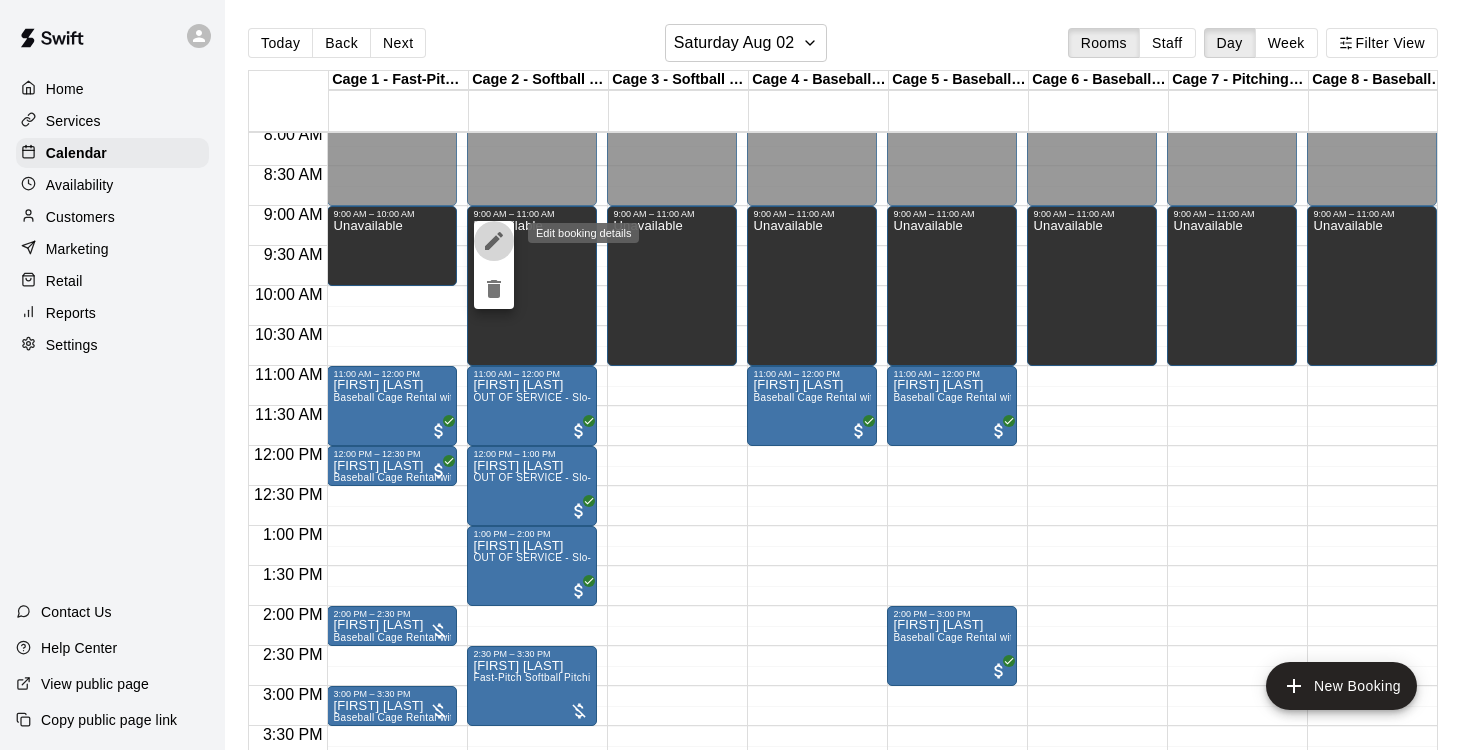 click 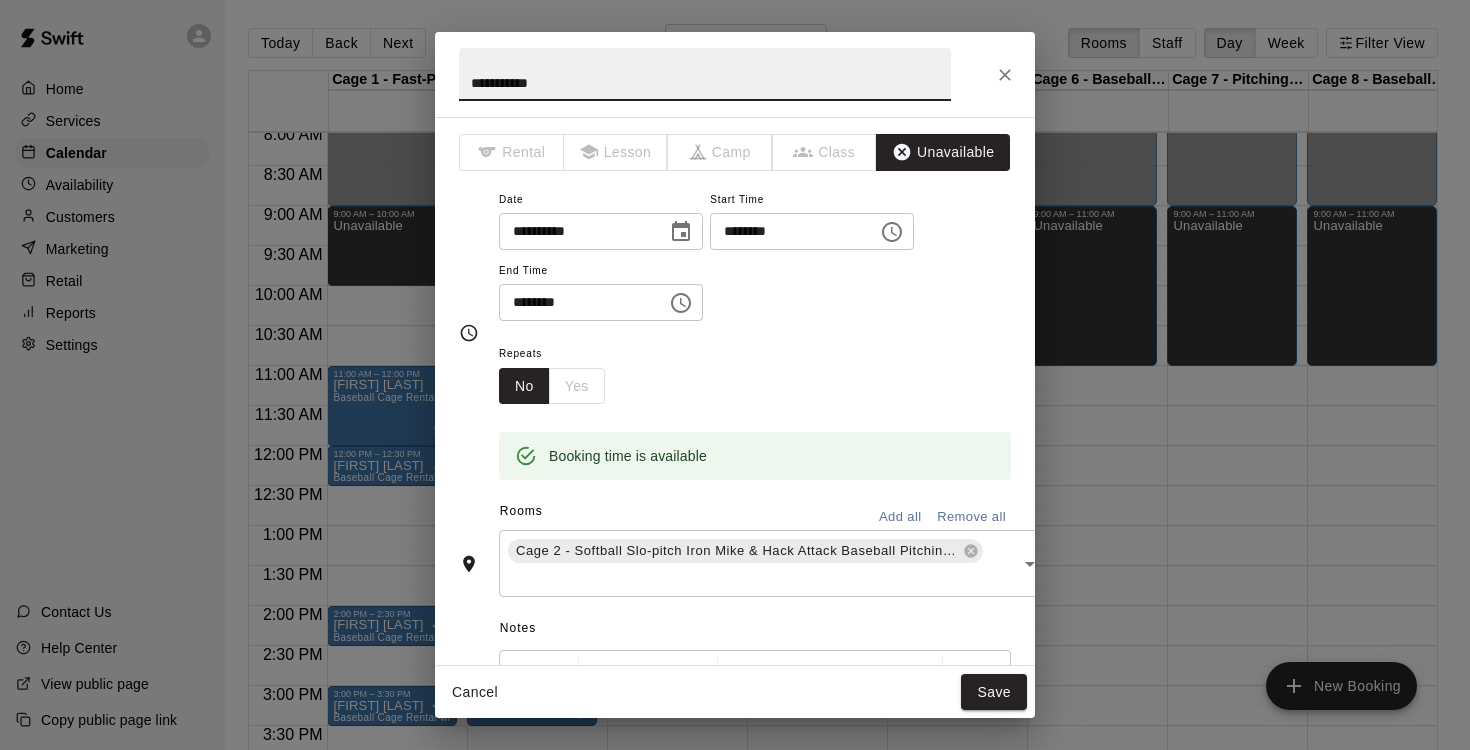 click on "********" at bounding box center (576, 302) 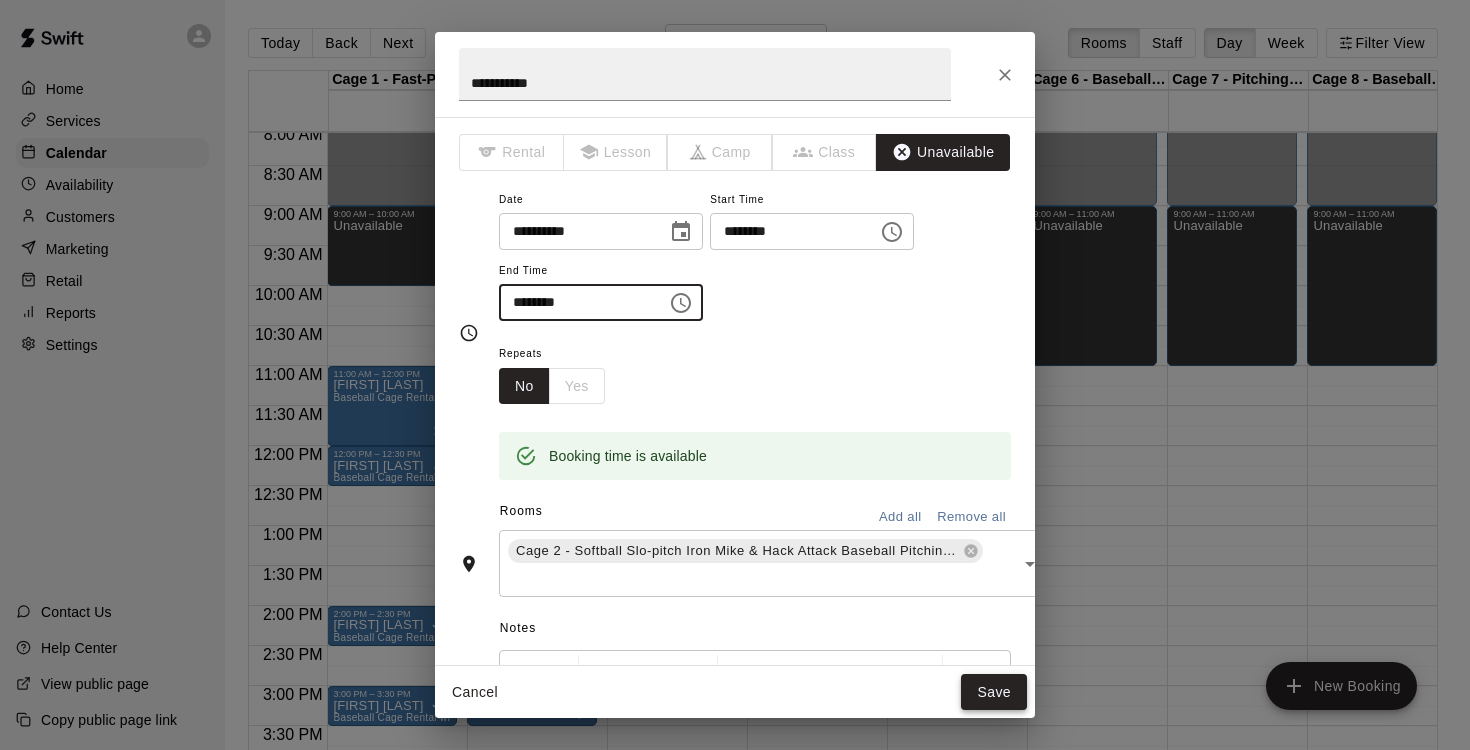 type on "********" 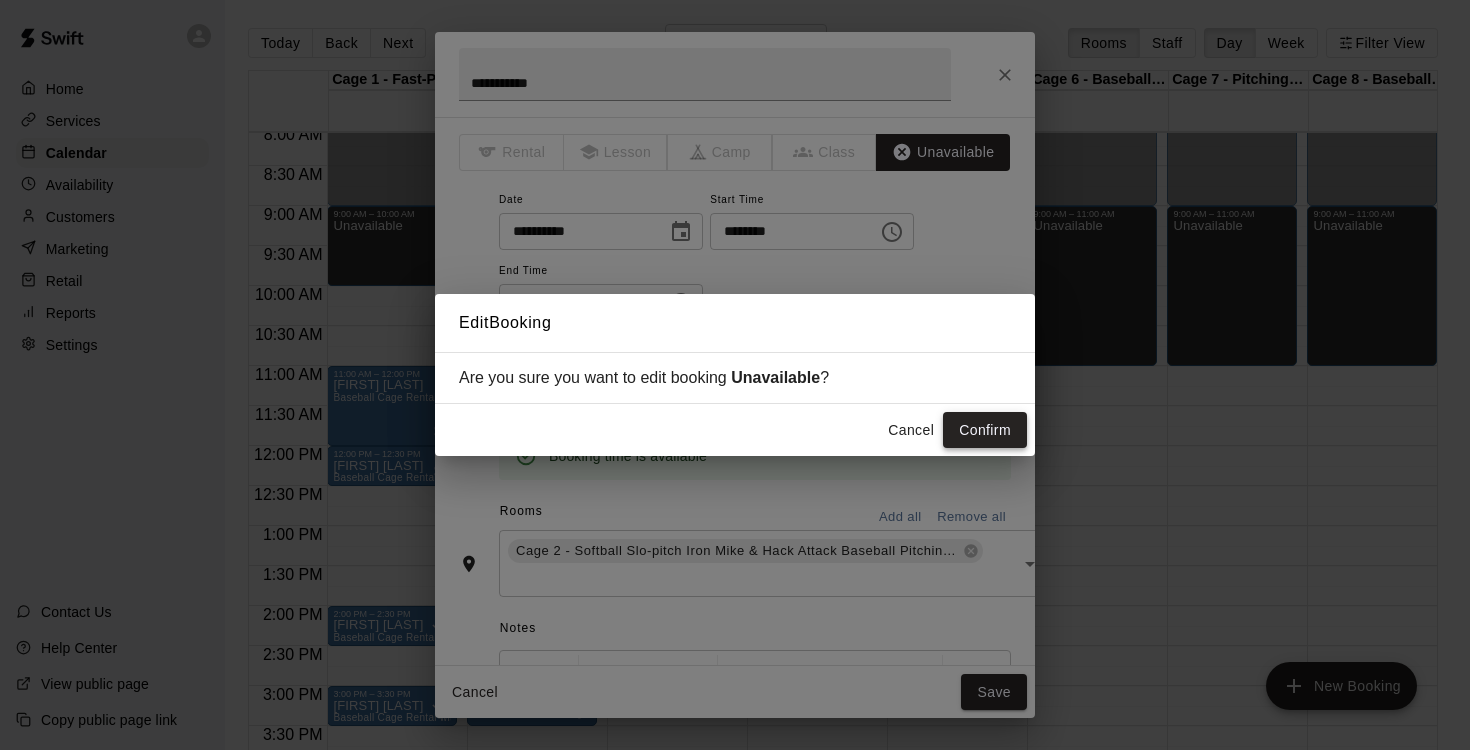 click on "Confirm" at bounding box center [985, 430] 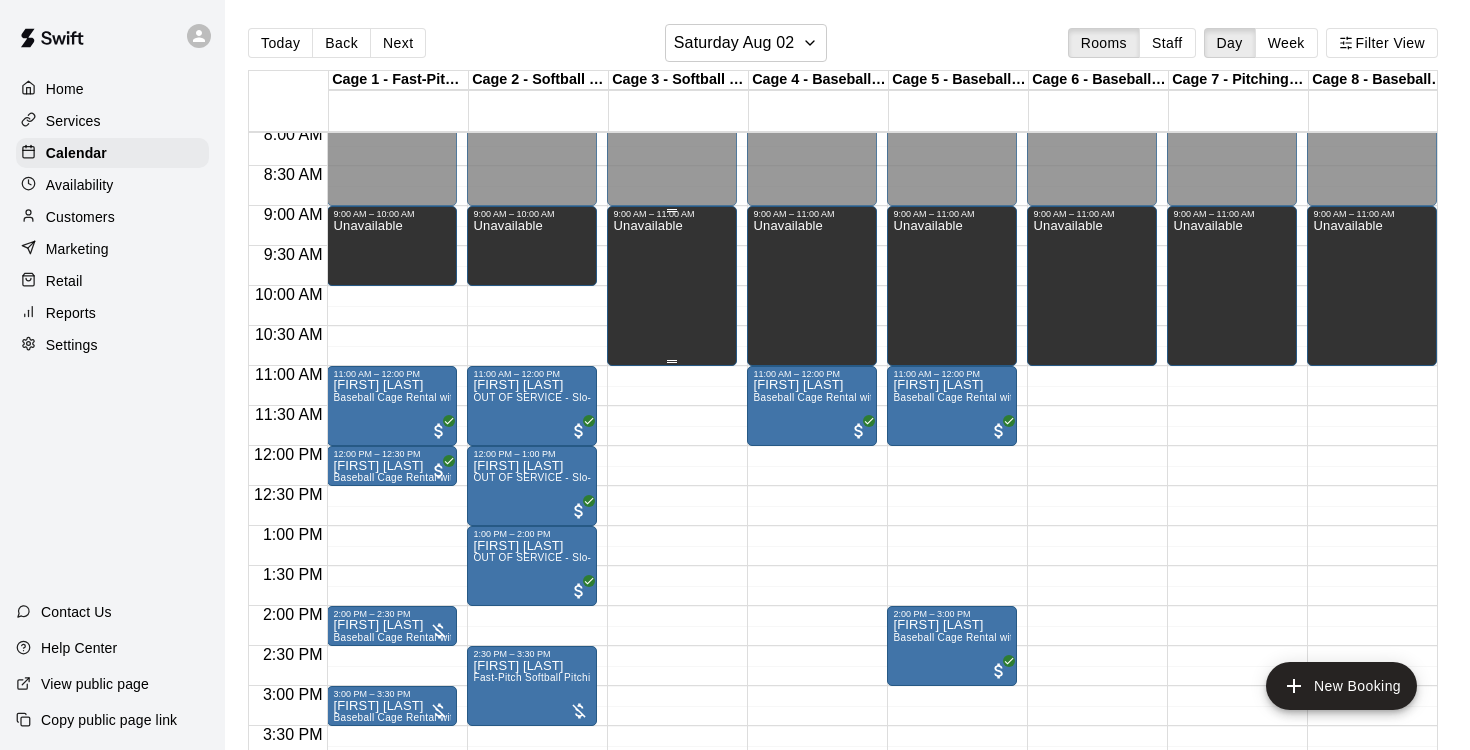 click on "Unavailable" at bounding box center [647, 594] 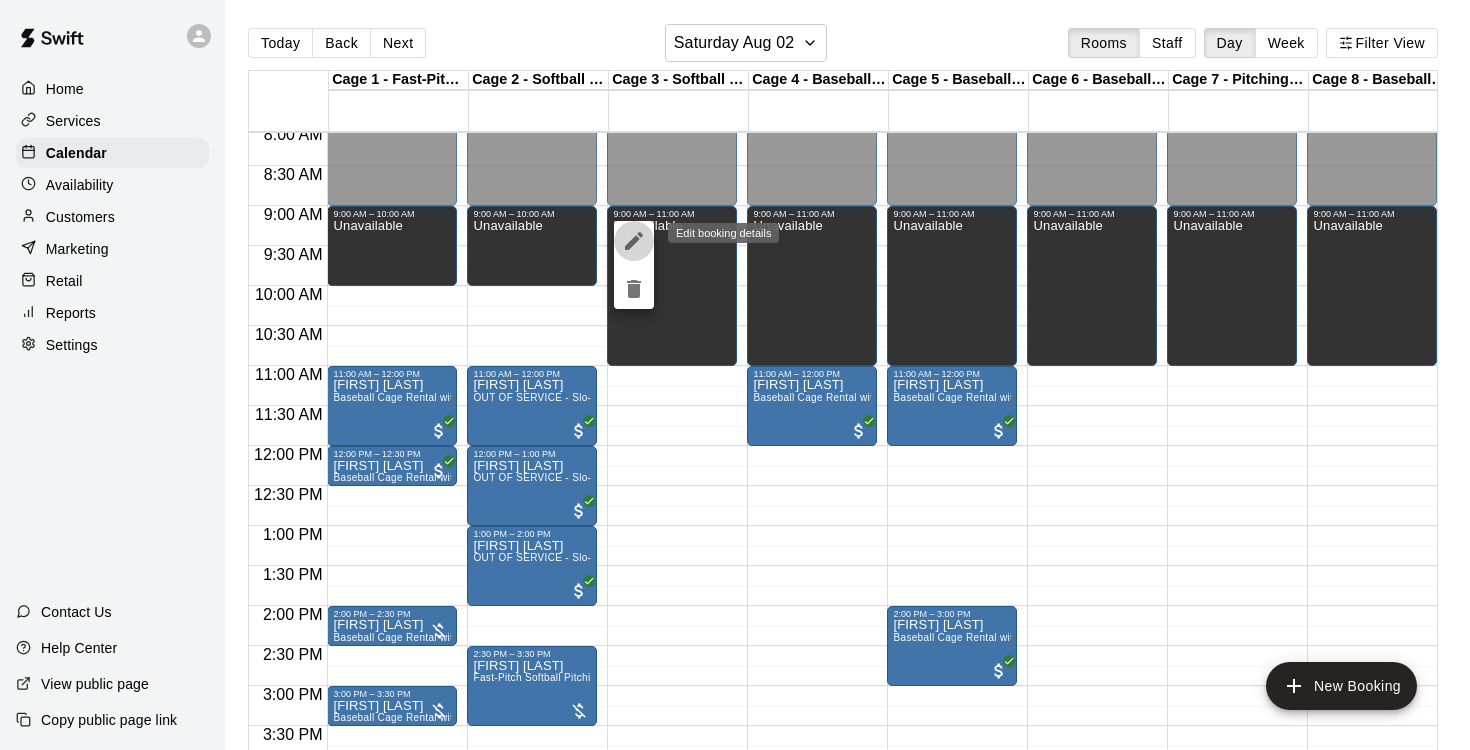 click 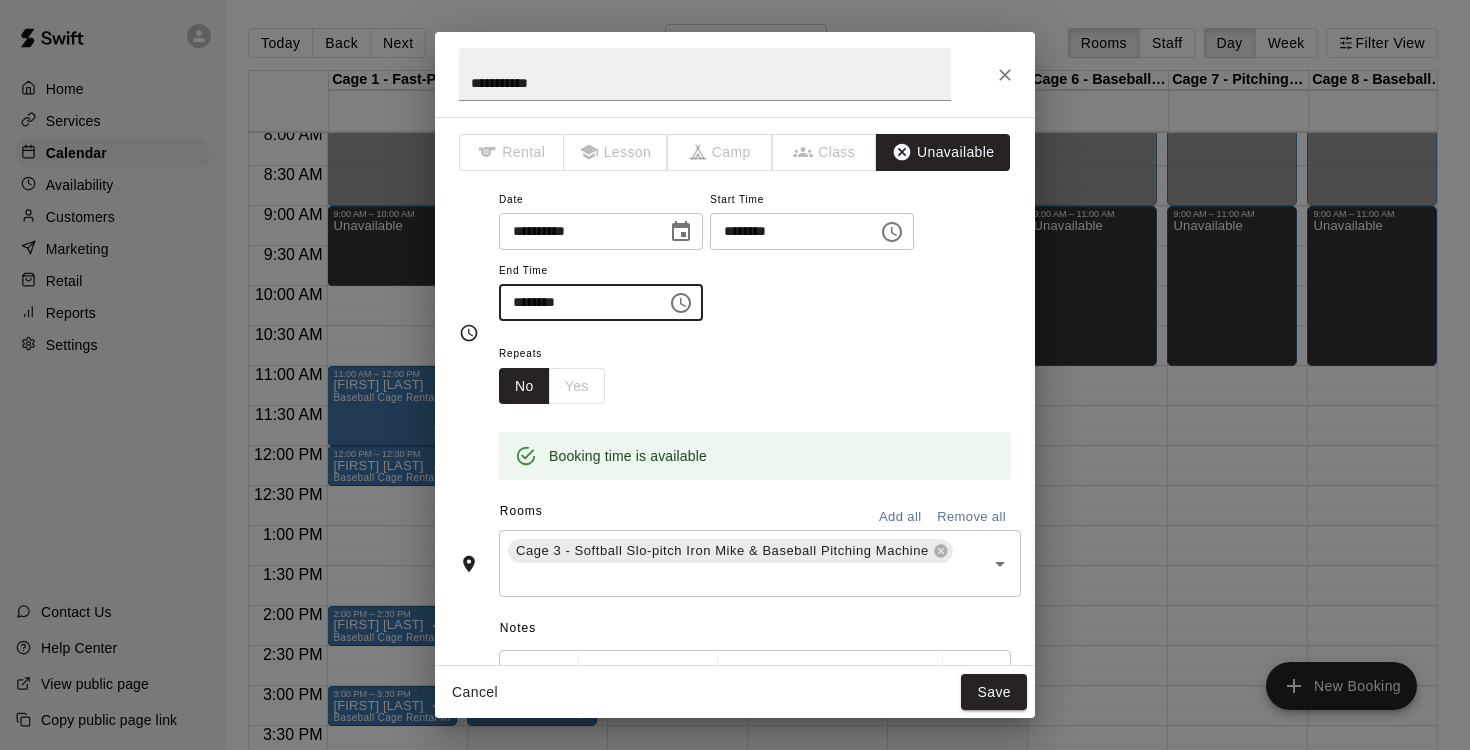 click on "********" at bounding box center (576, 302) 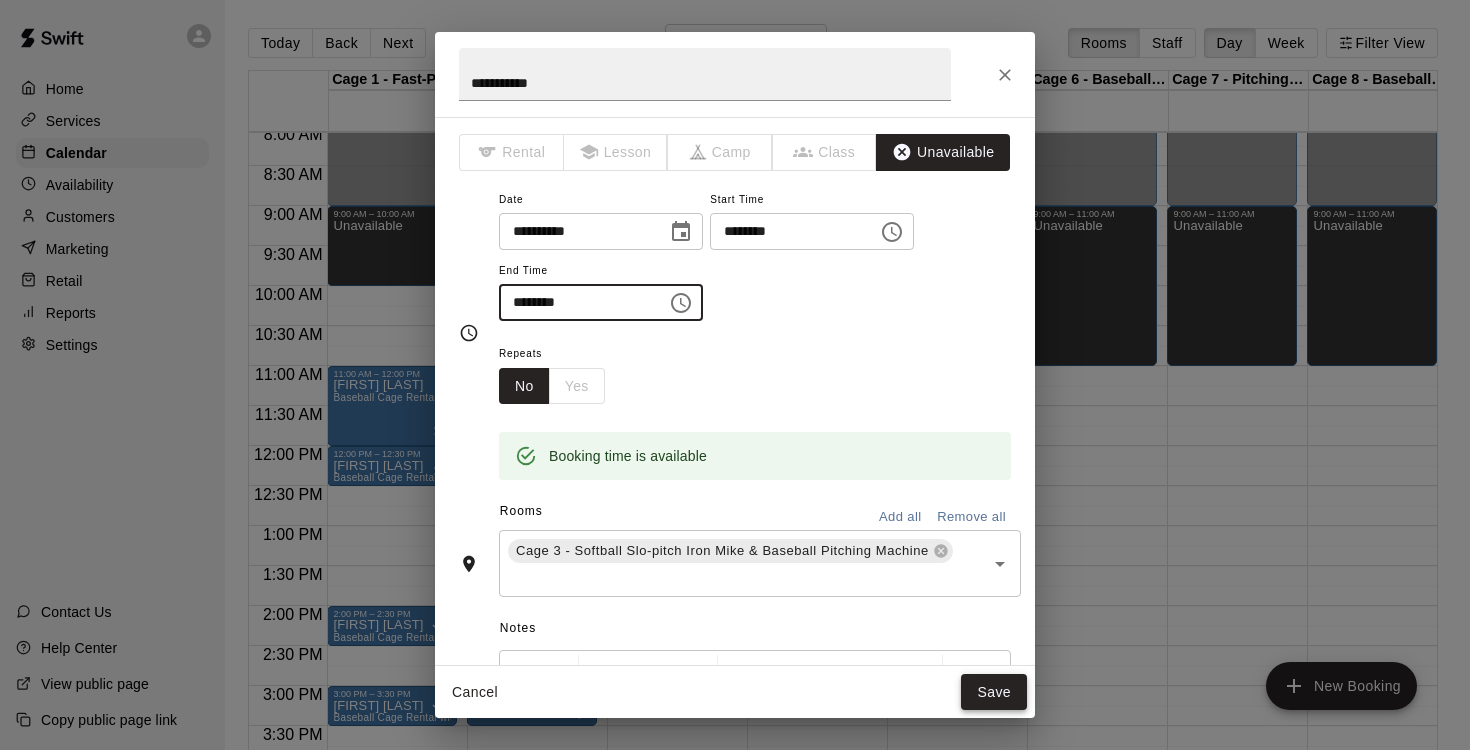 type on "********" 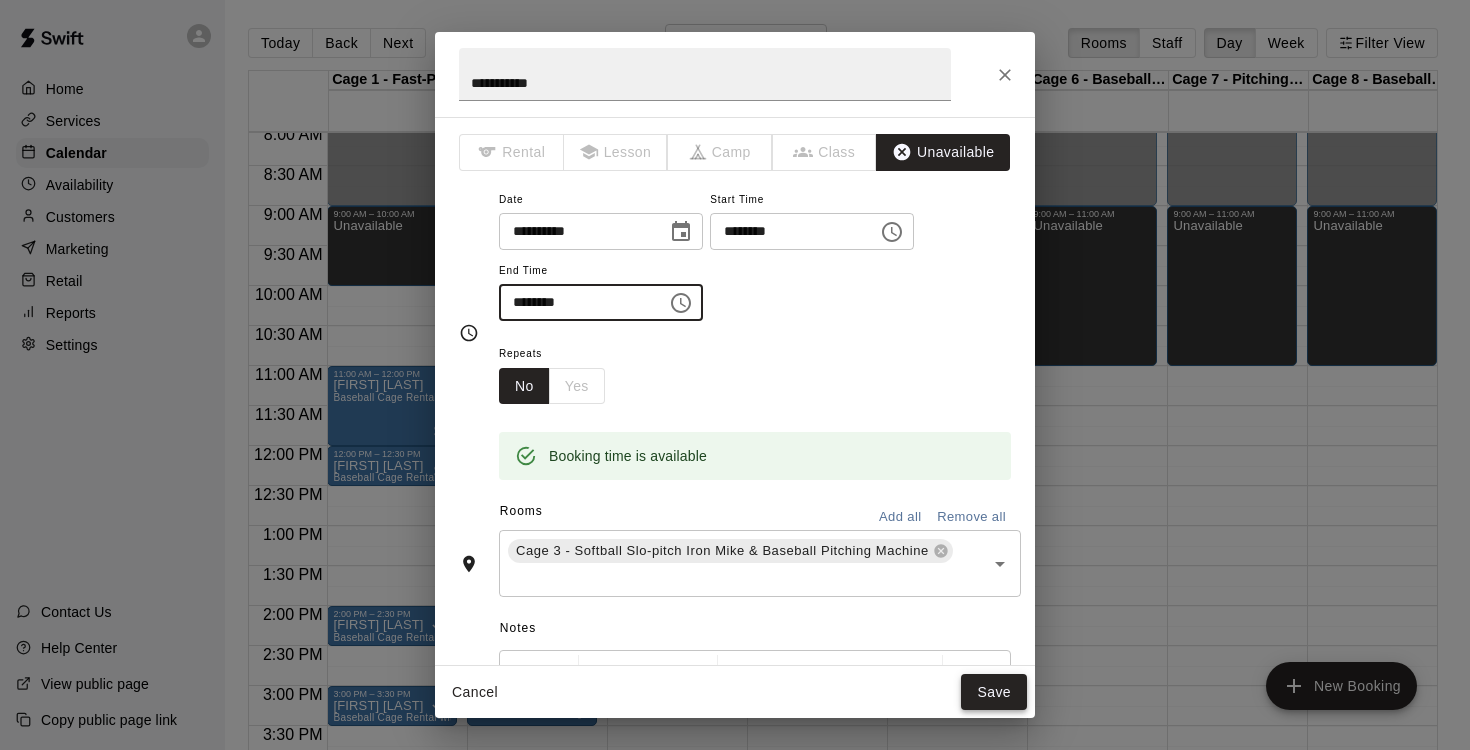 click on "Save" at bounding box center [994, 692] 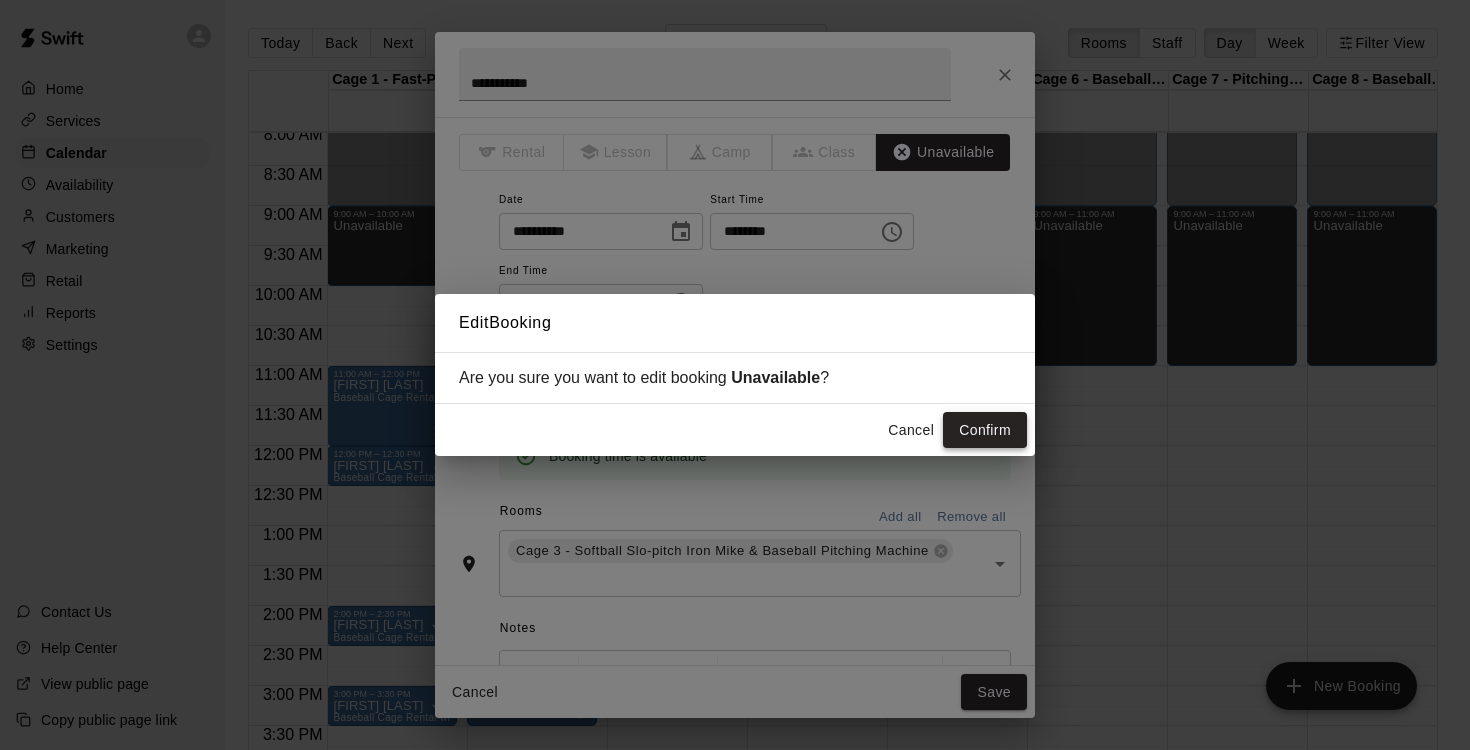 click on "Confirm" at bounding box center (985, 430) 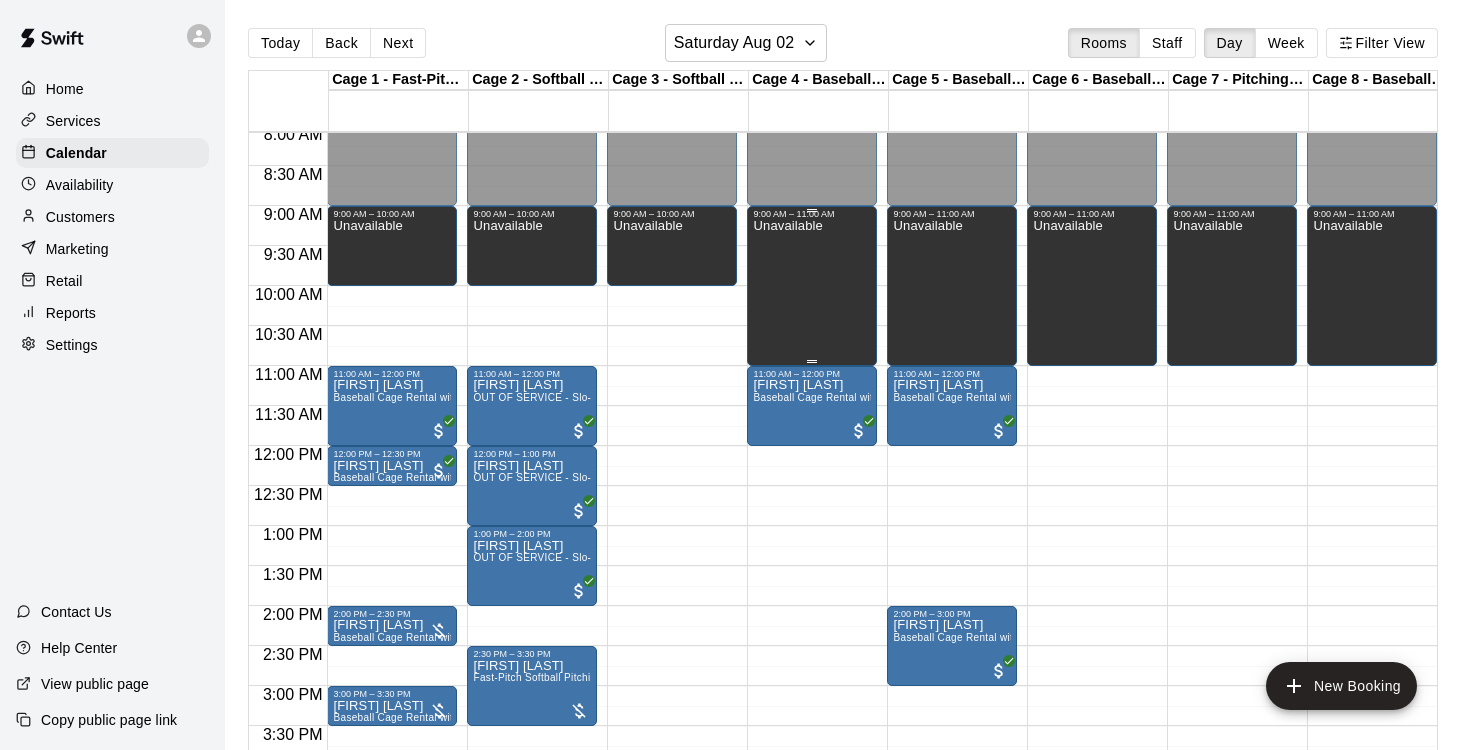 click on "Unavailable" at bounding box center [787, 594] 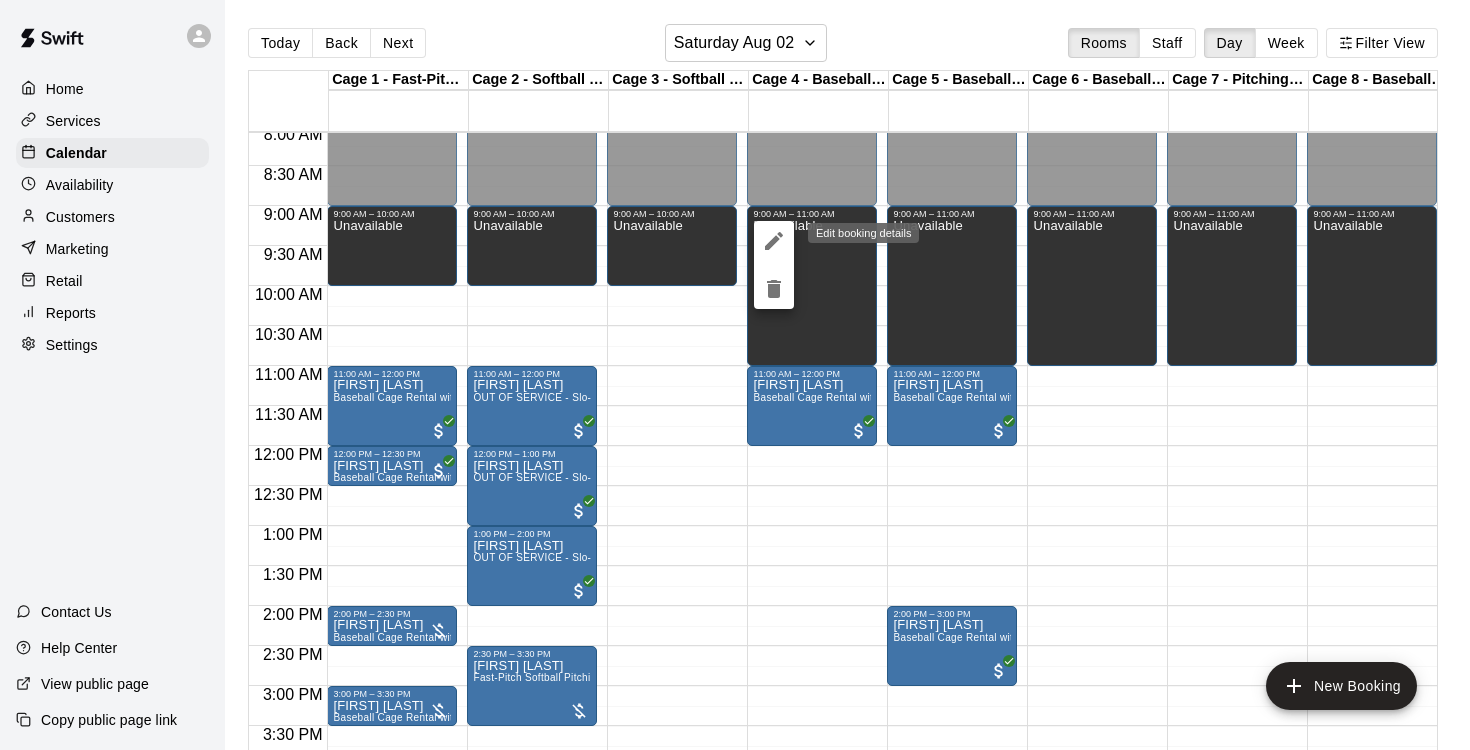 click 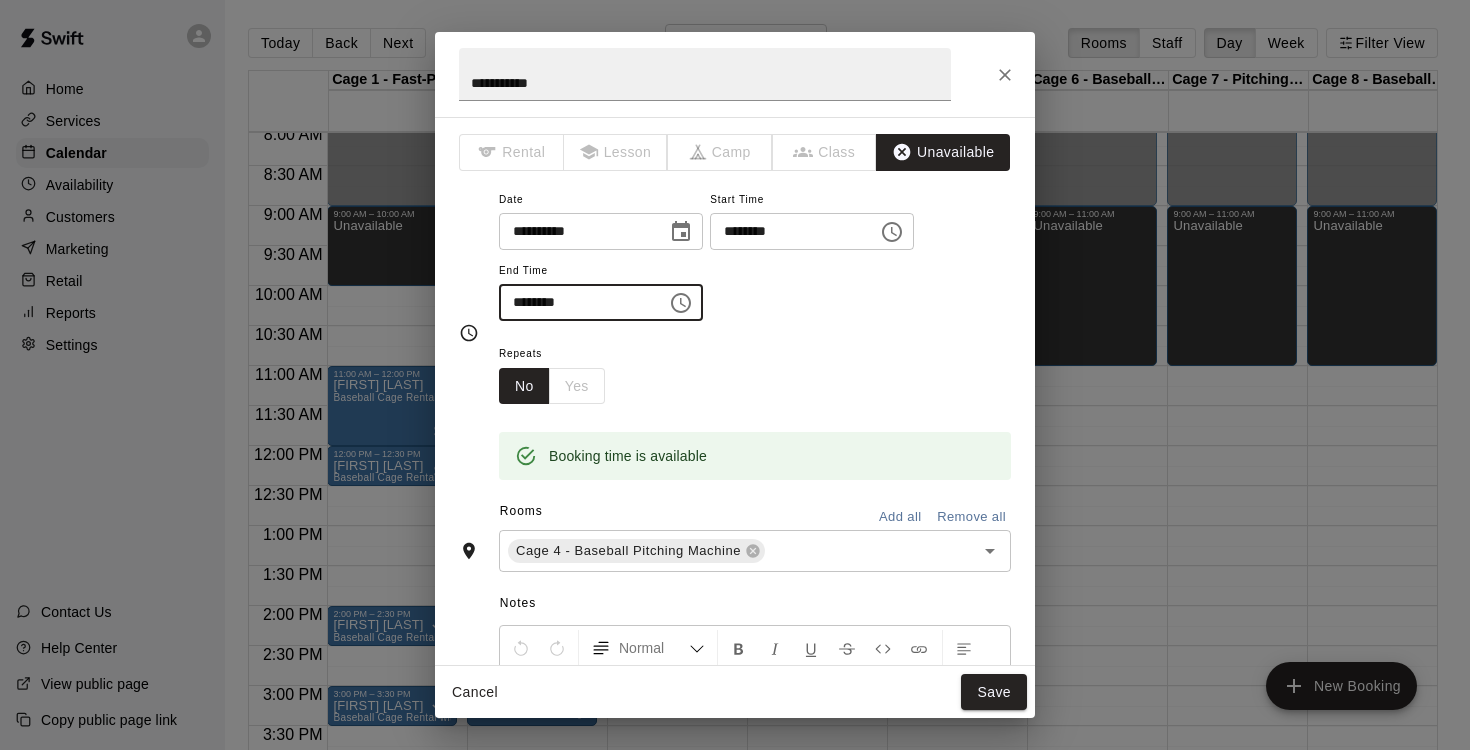 click on "********" at bounding box center (576, 302) 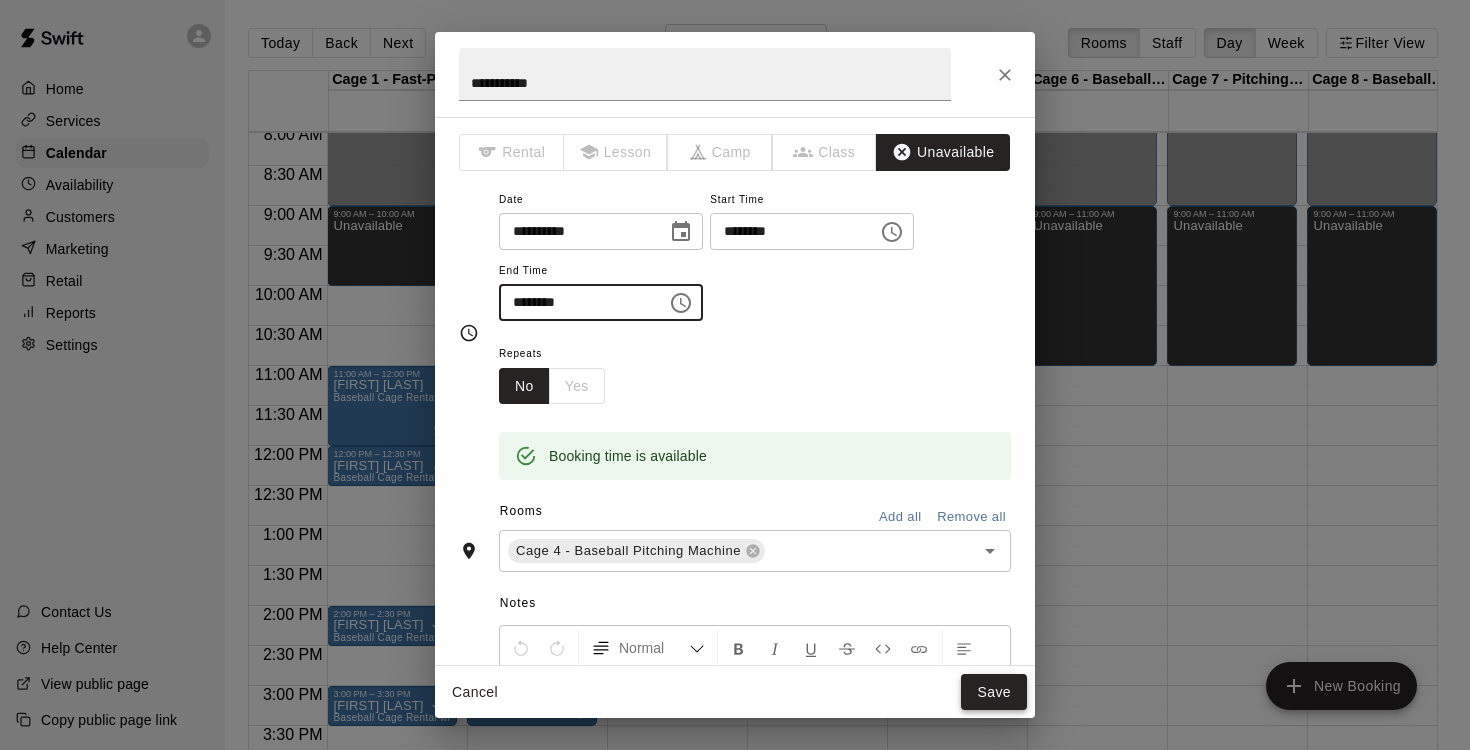 type on "********" 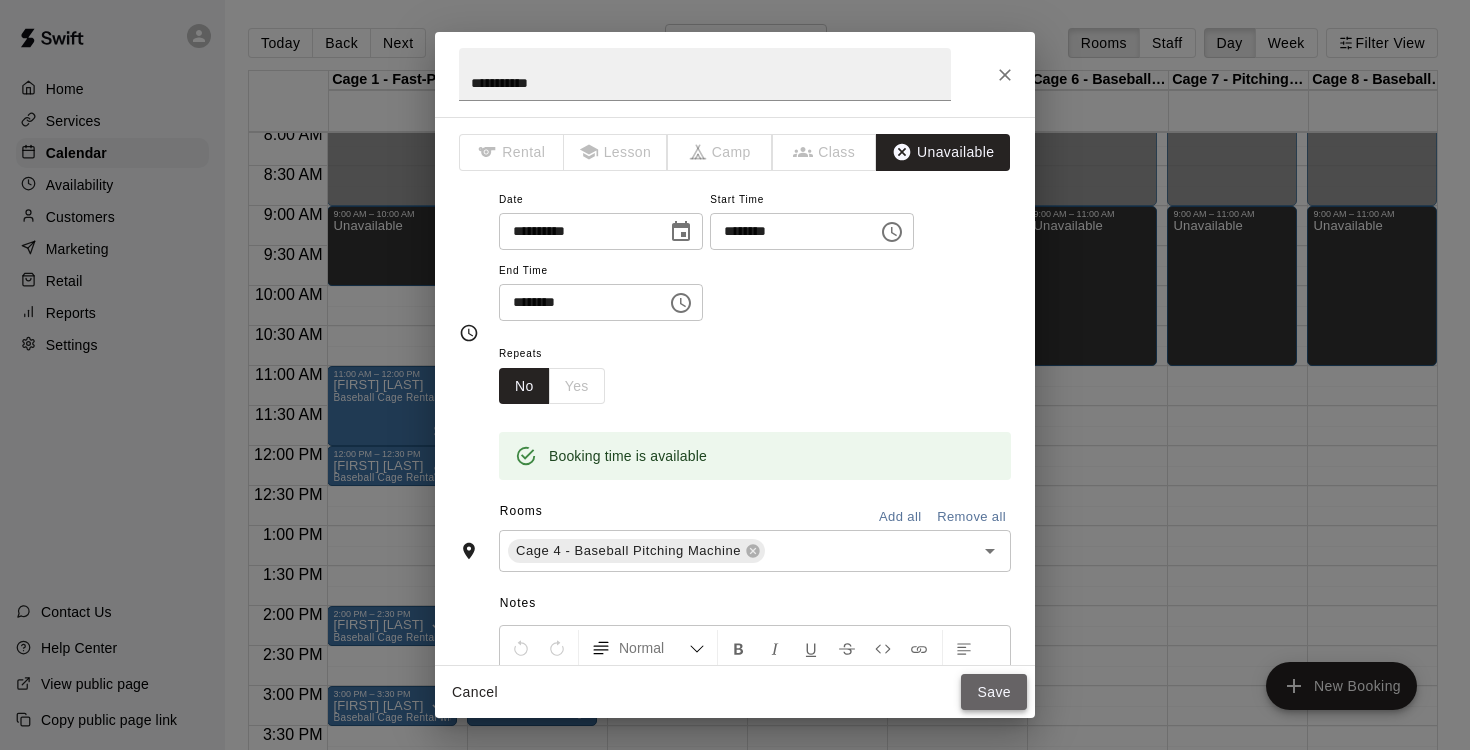click on "Save" at bounding box center (994, 692) 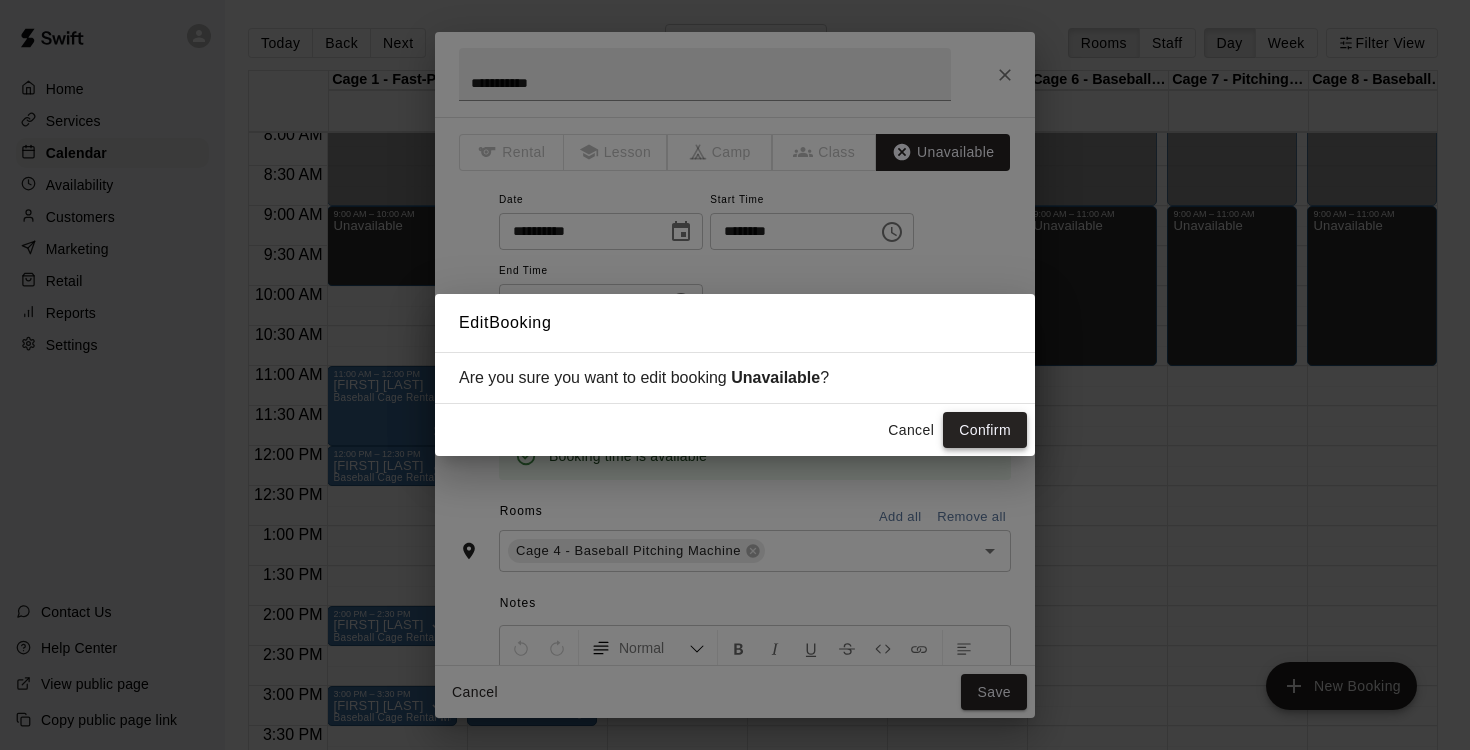 click on "Confirm" at bounding box center [985, 430] 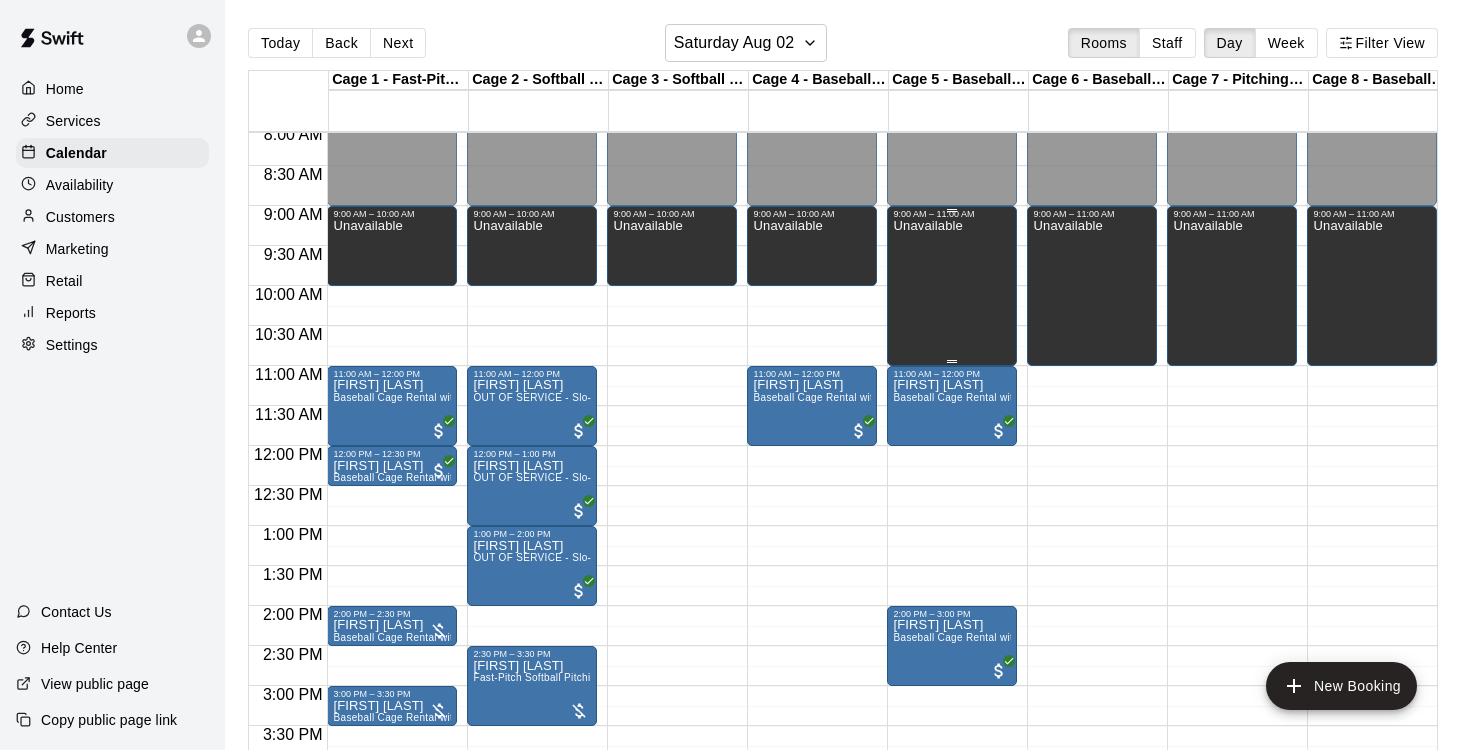 click on "Unavailable" at bounding box center [927, 594] 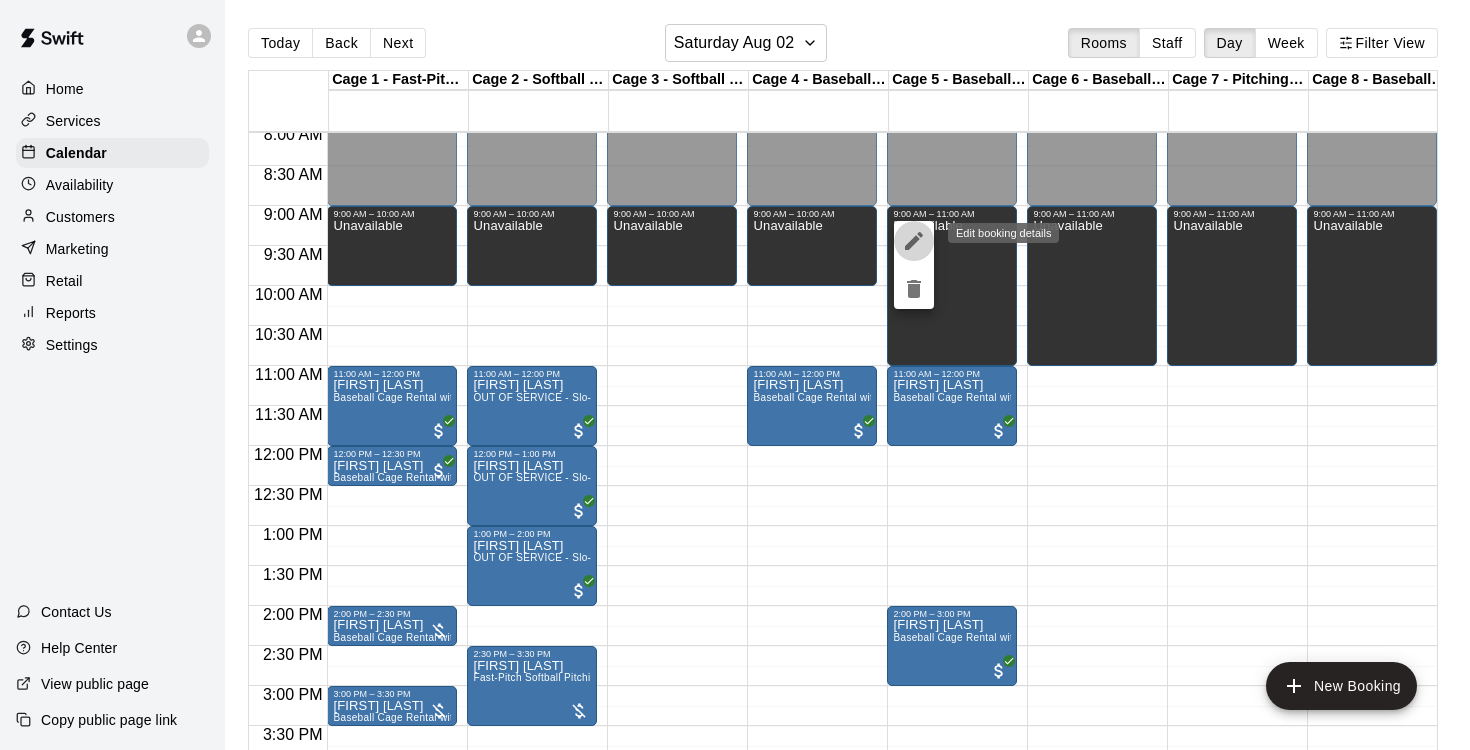 click 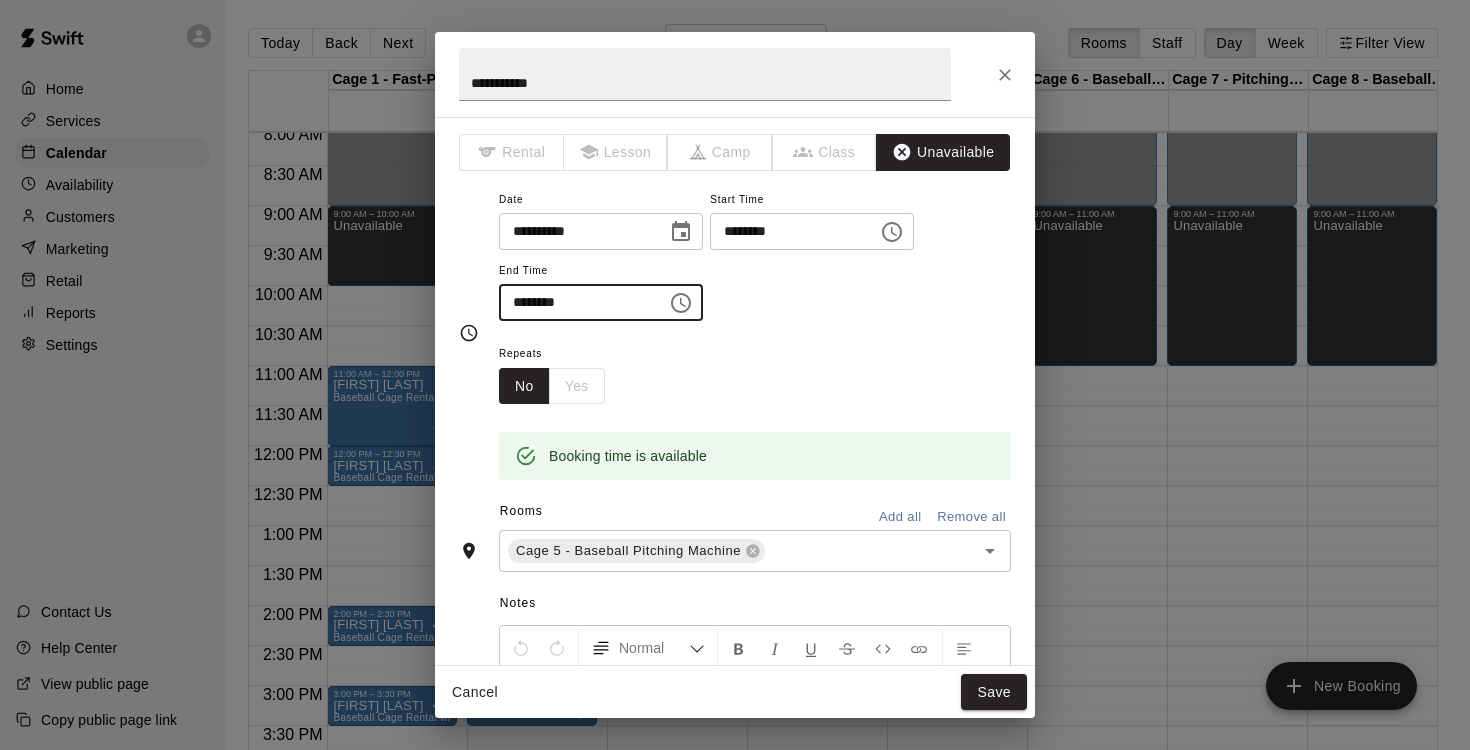 click on "********" at bounding box center (576, 302) 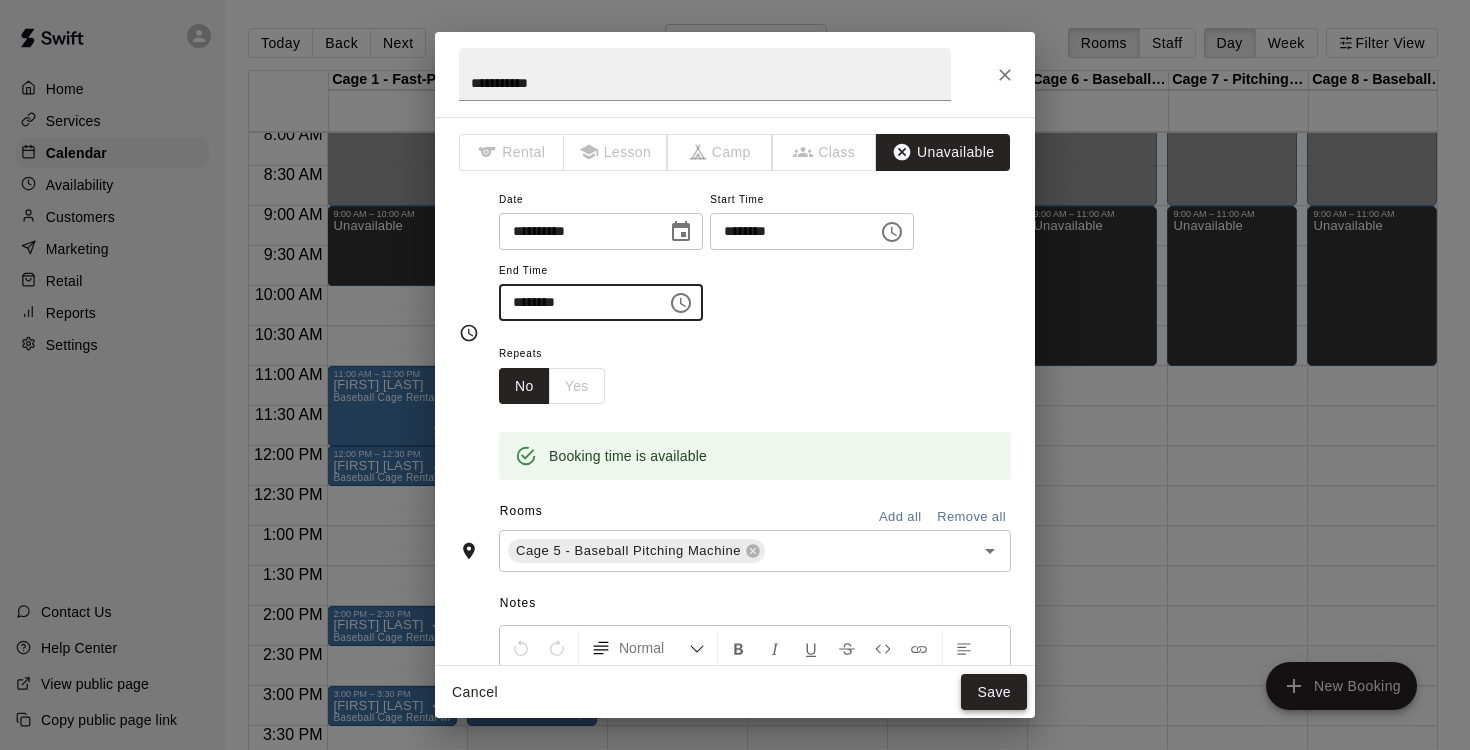 type on "********" 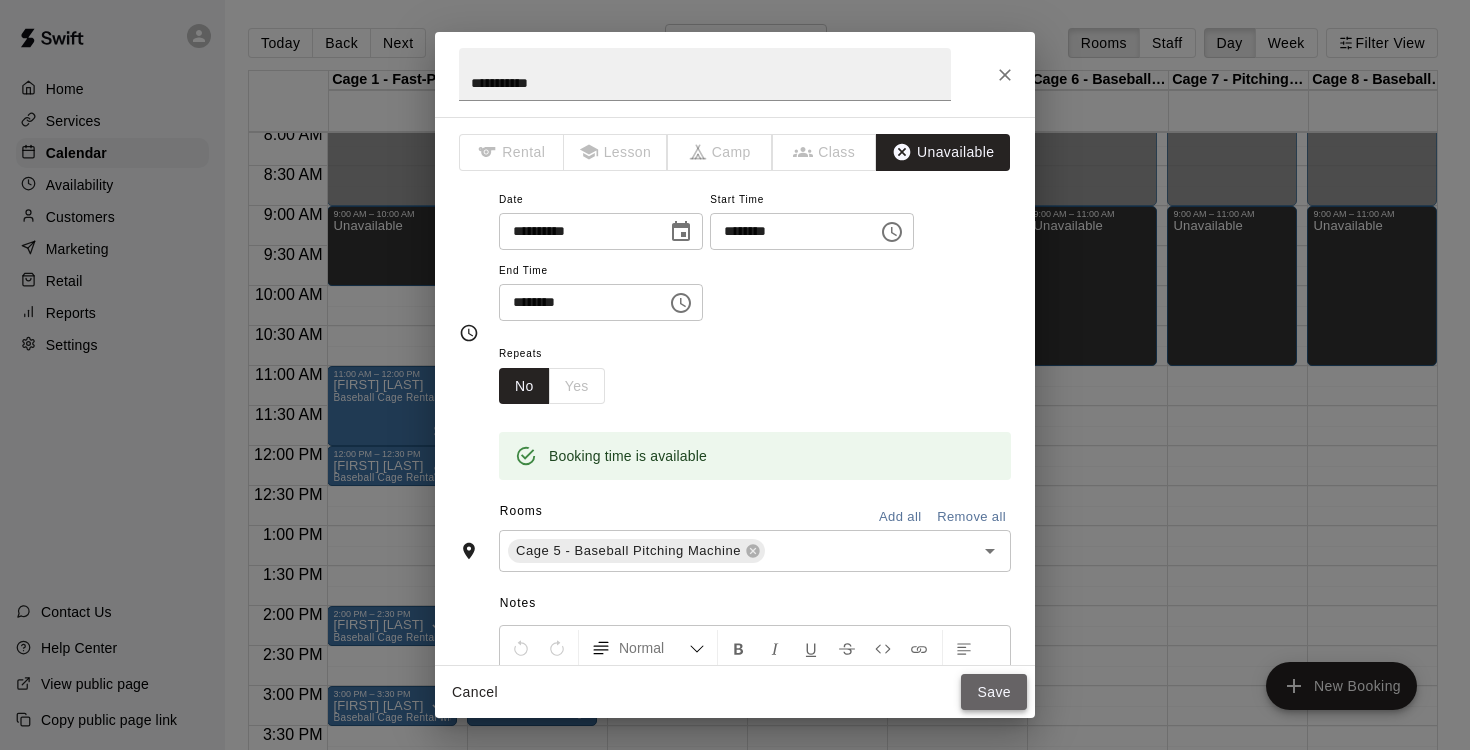 click on "Save" at bounding box center (994, 692) 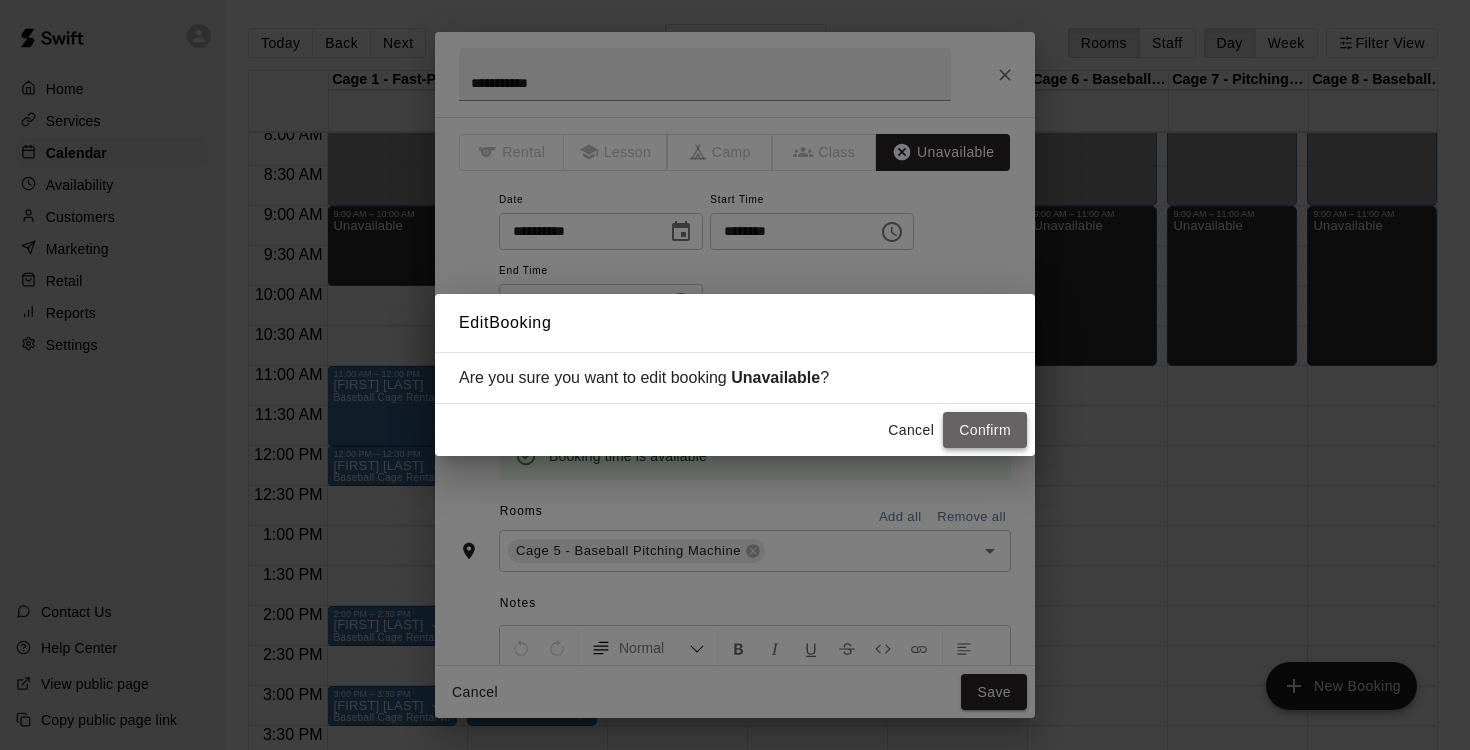 click on "Confirm" at bounding box center (985, 430) 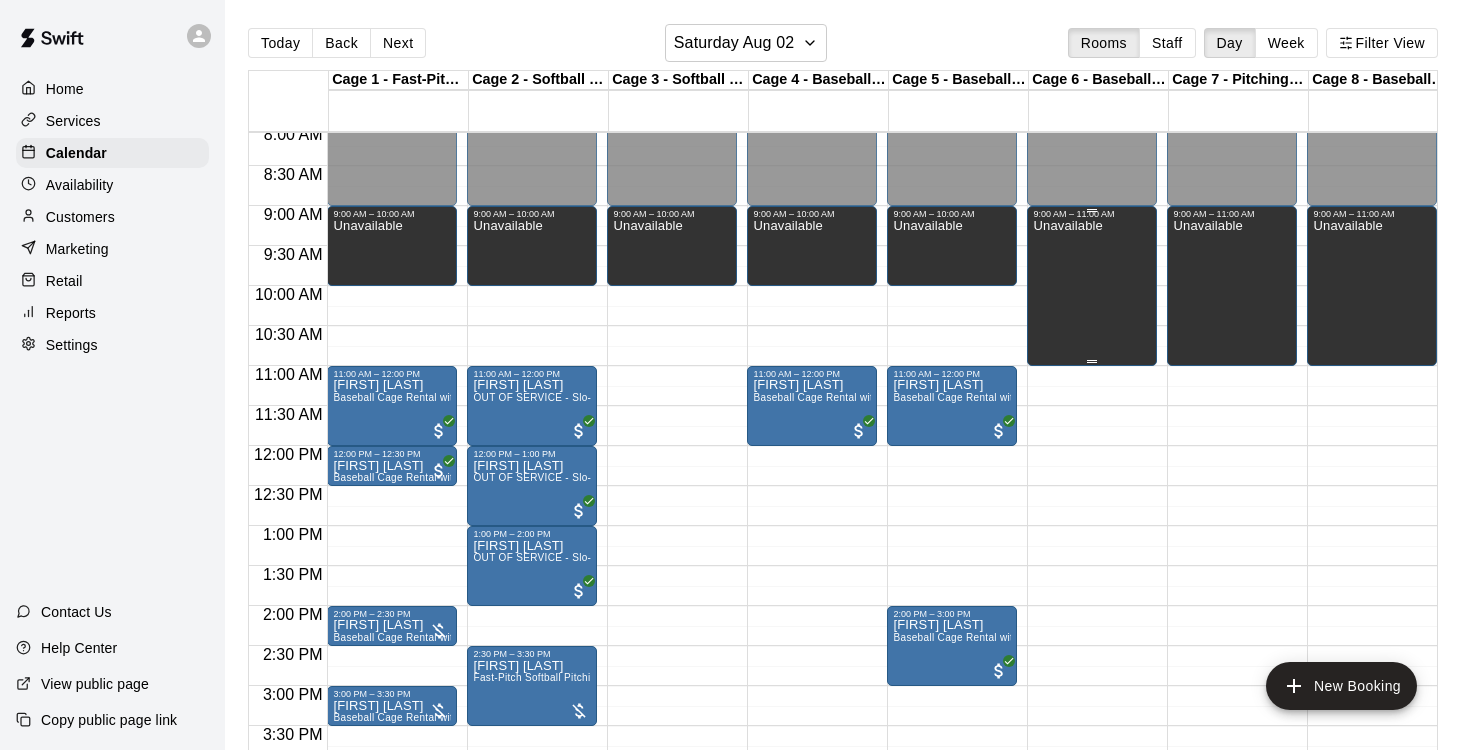click on "Unavailable" at bounding box center [1067, 594] 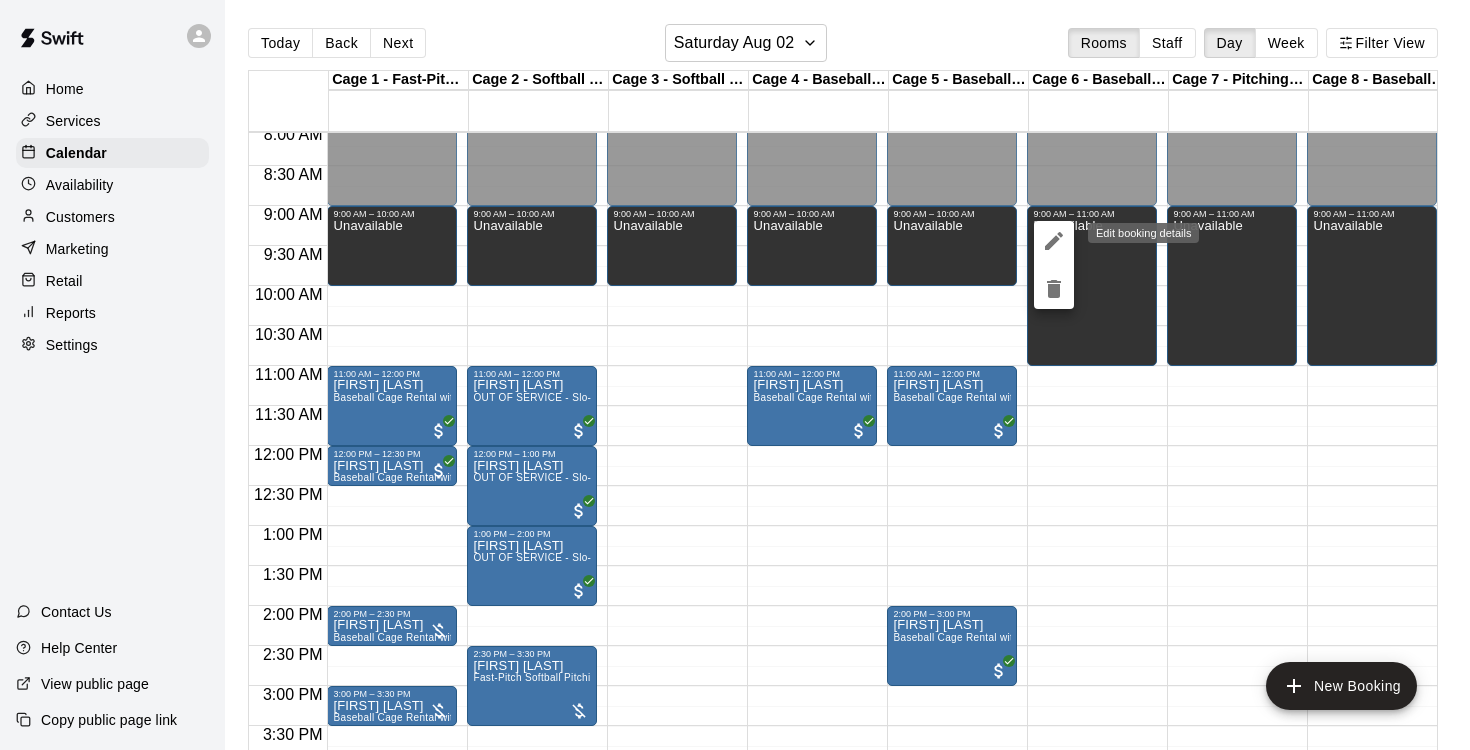 click 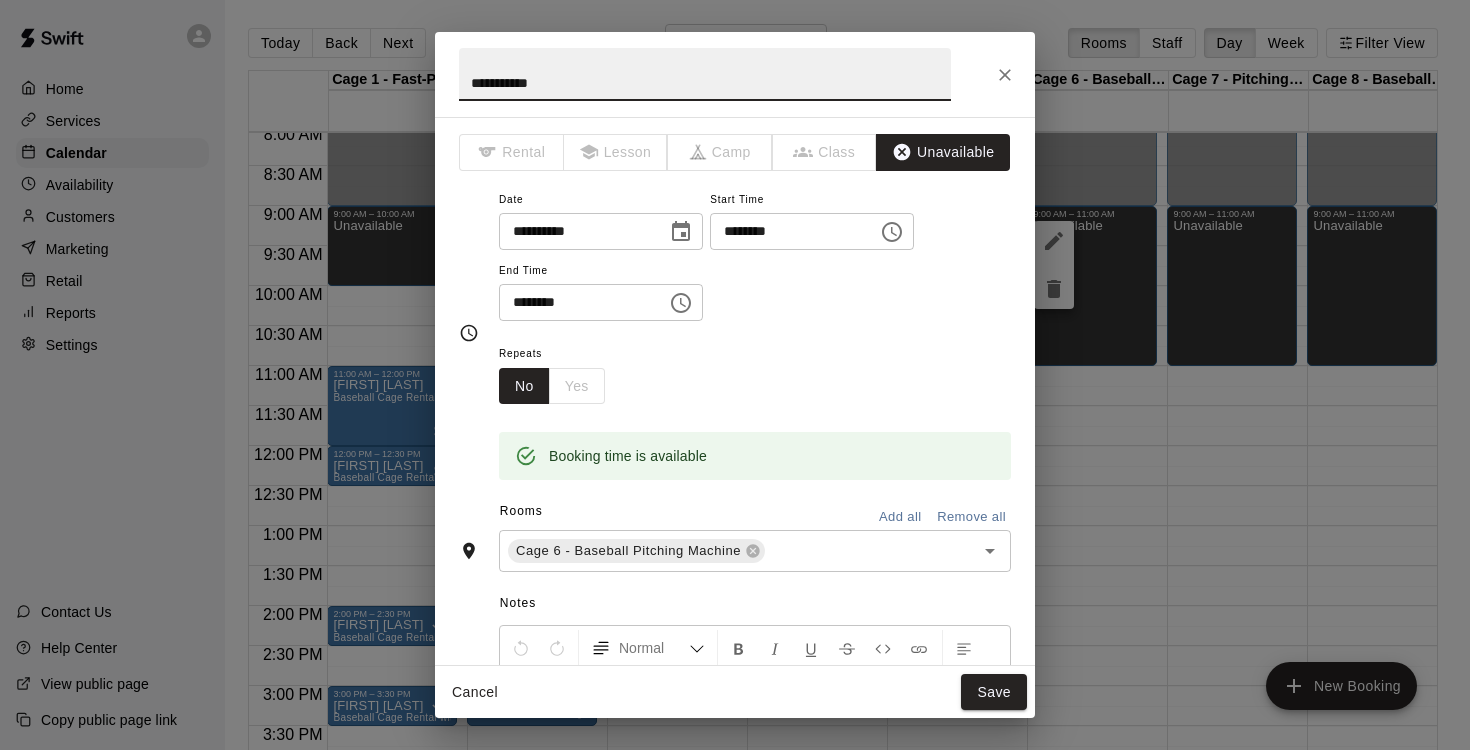 click on "********" at bounding box center (576, 302) 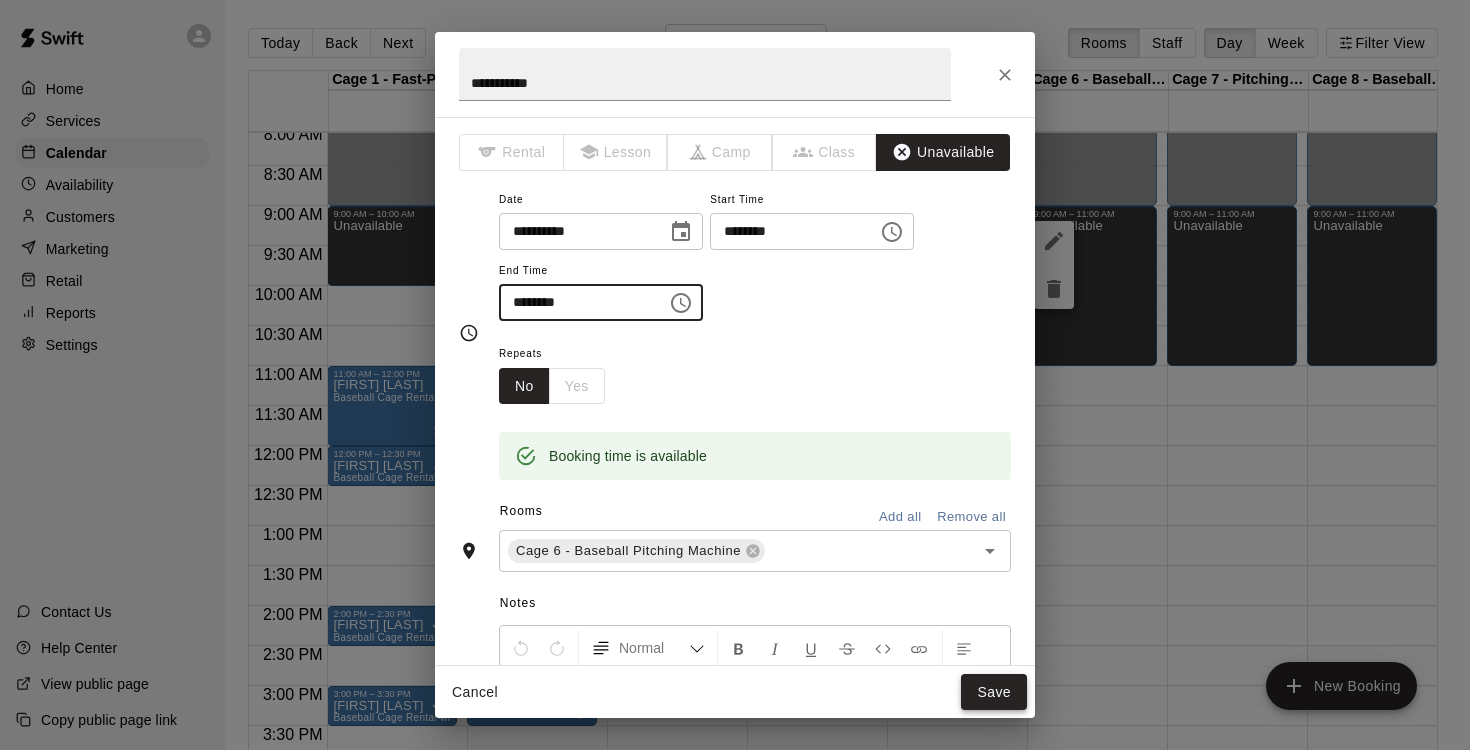 type on "********" 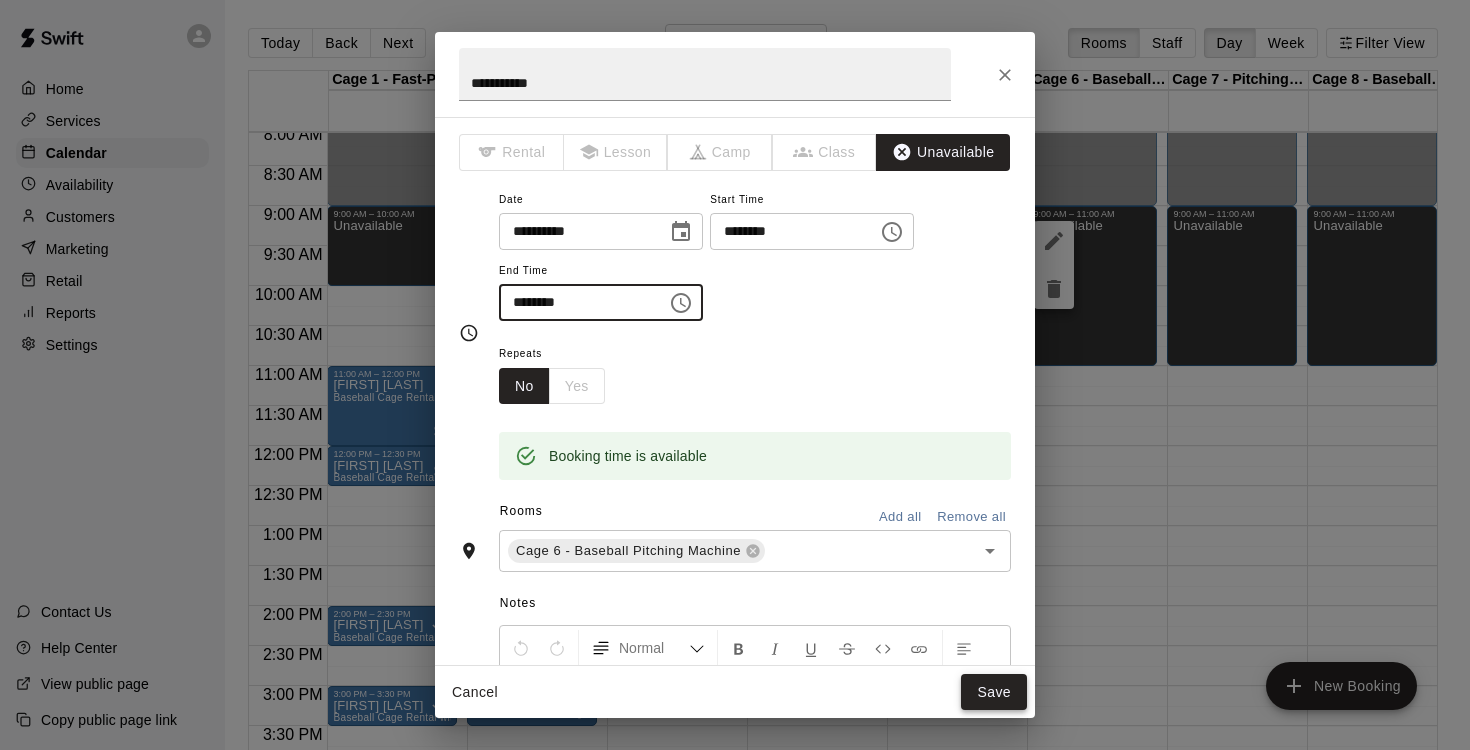 click on "Save" at bounding box center [994, 692] 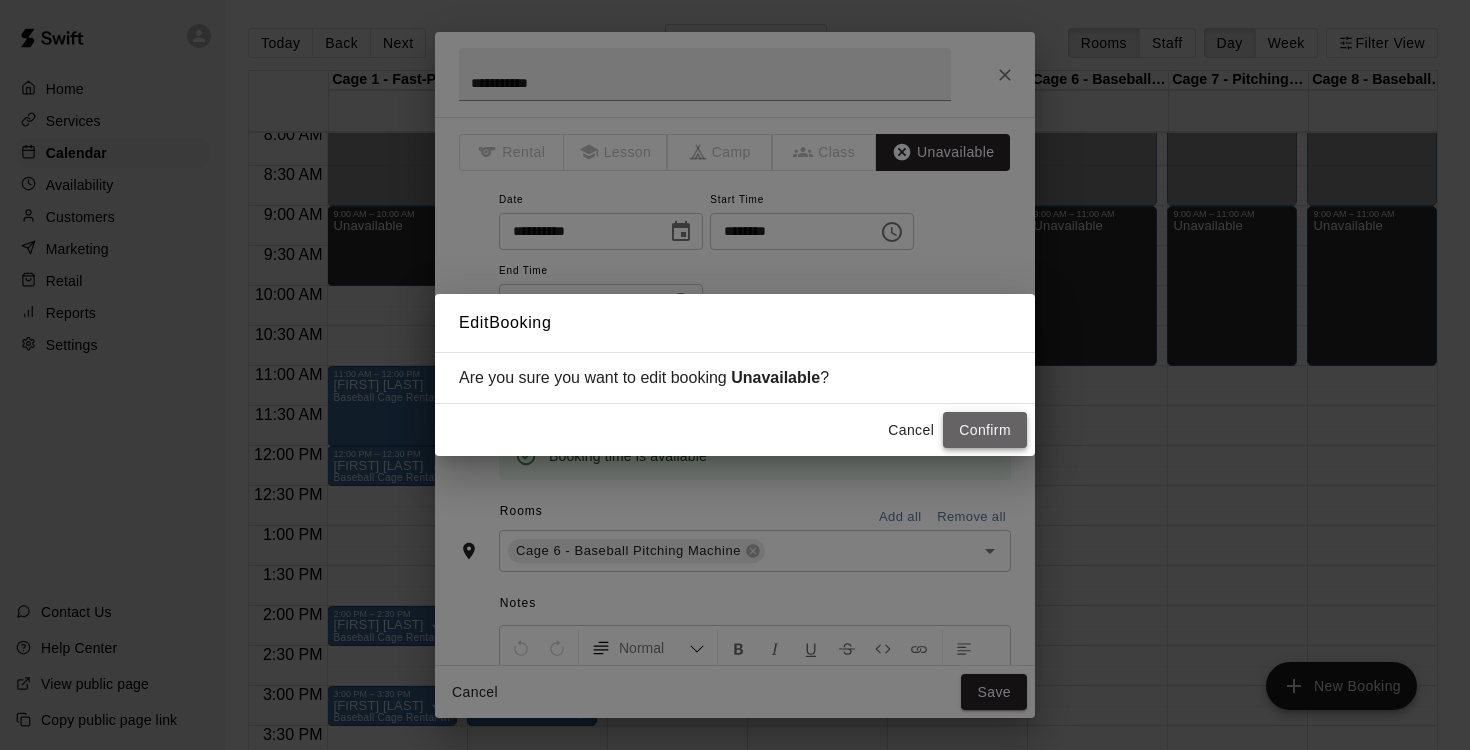 click on "Confirm" at bounding box center [985, 430] 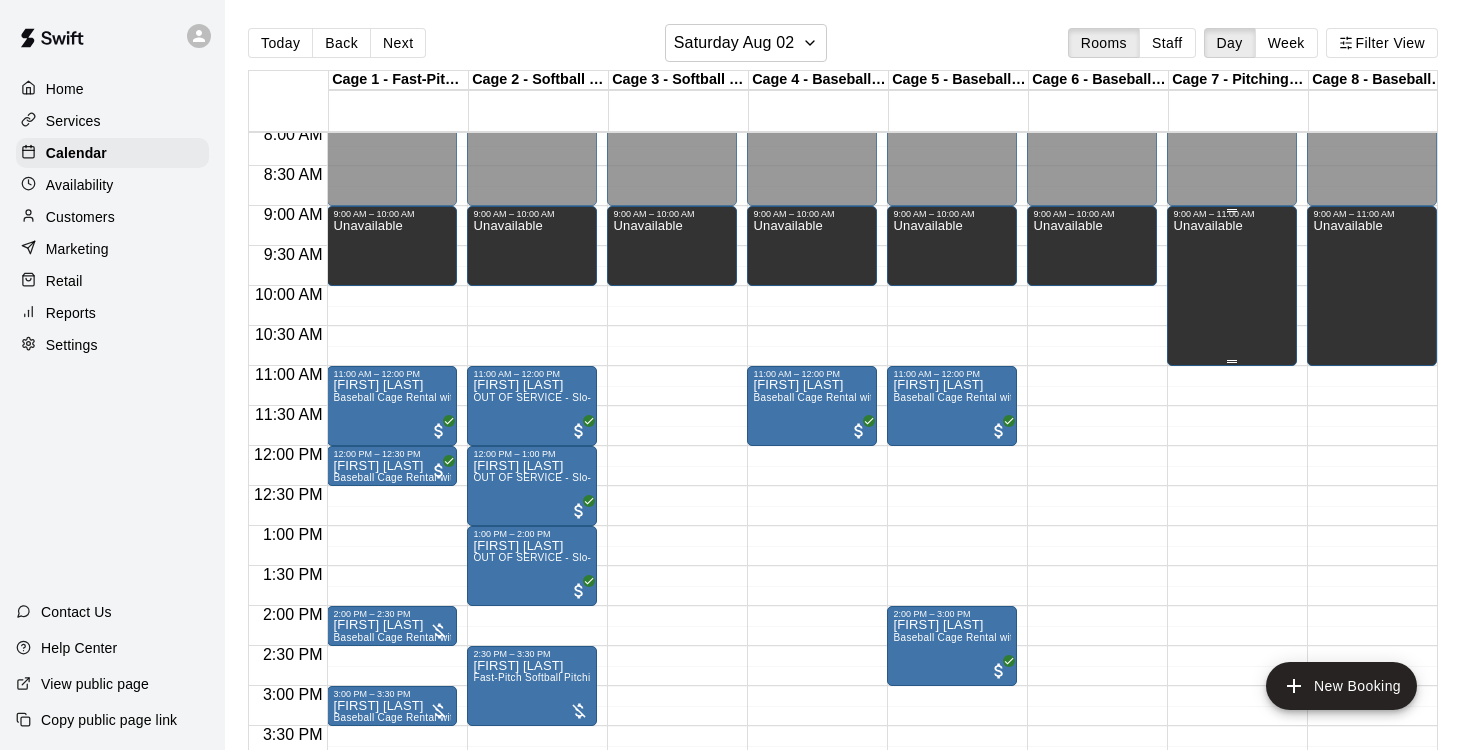 click on "Unavailable" at bounding box center [1207, 594] 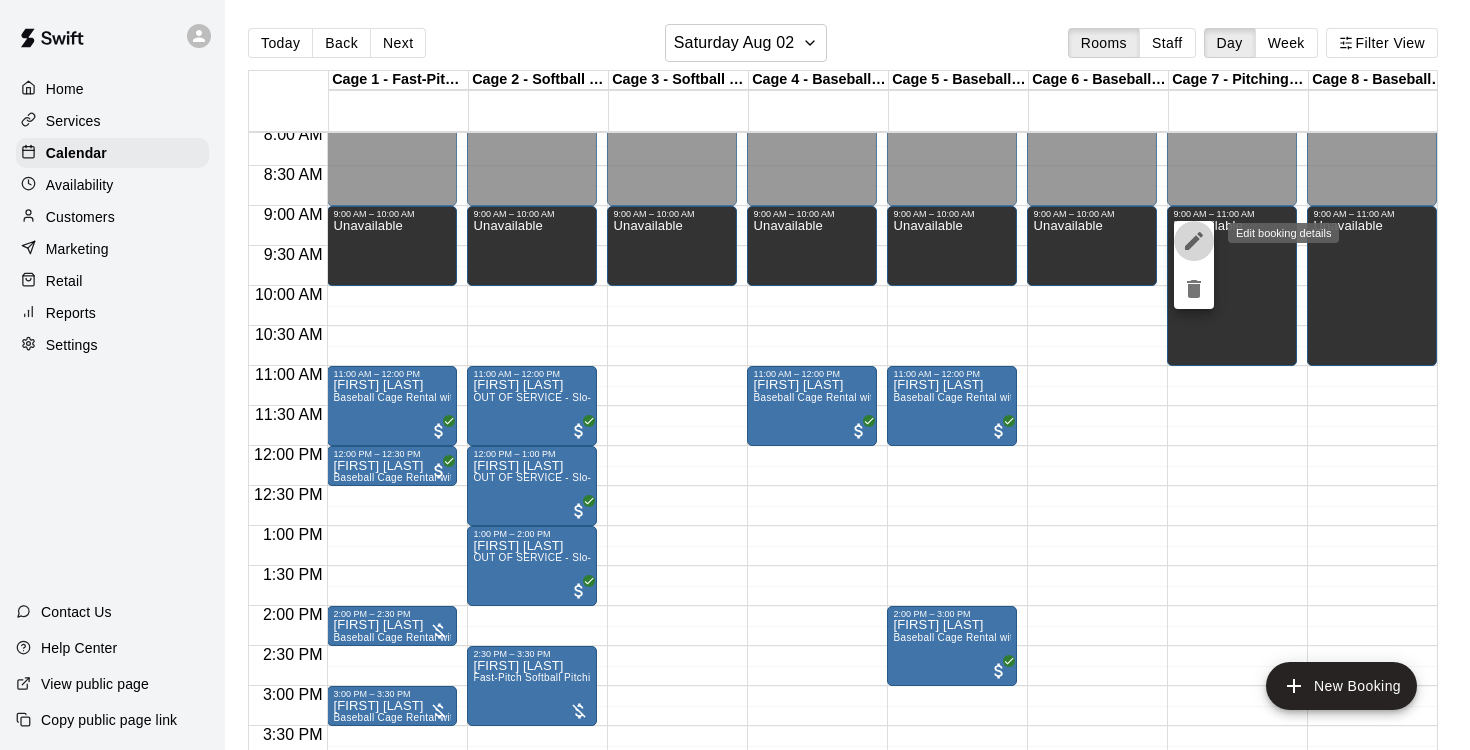 click 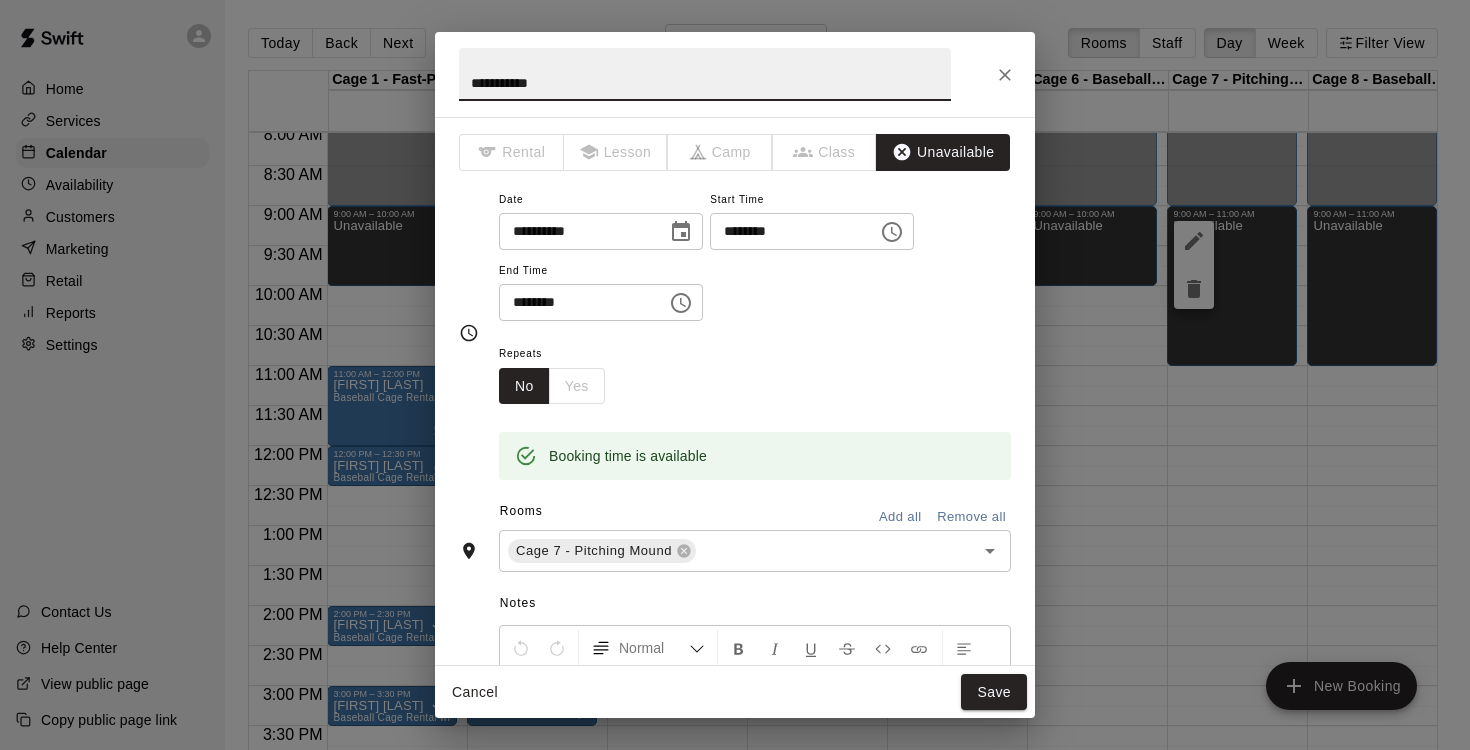 click on "********" at bounding box center [576, 302] 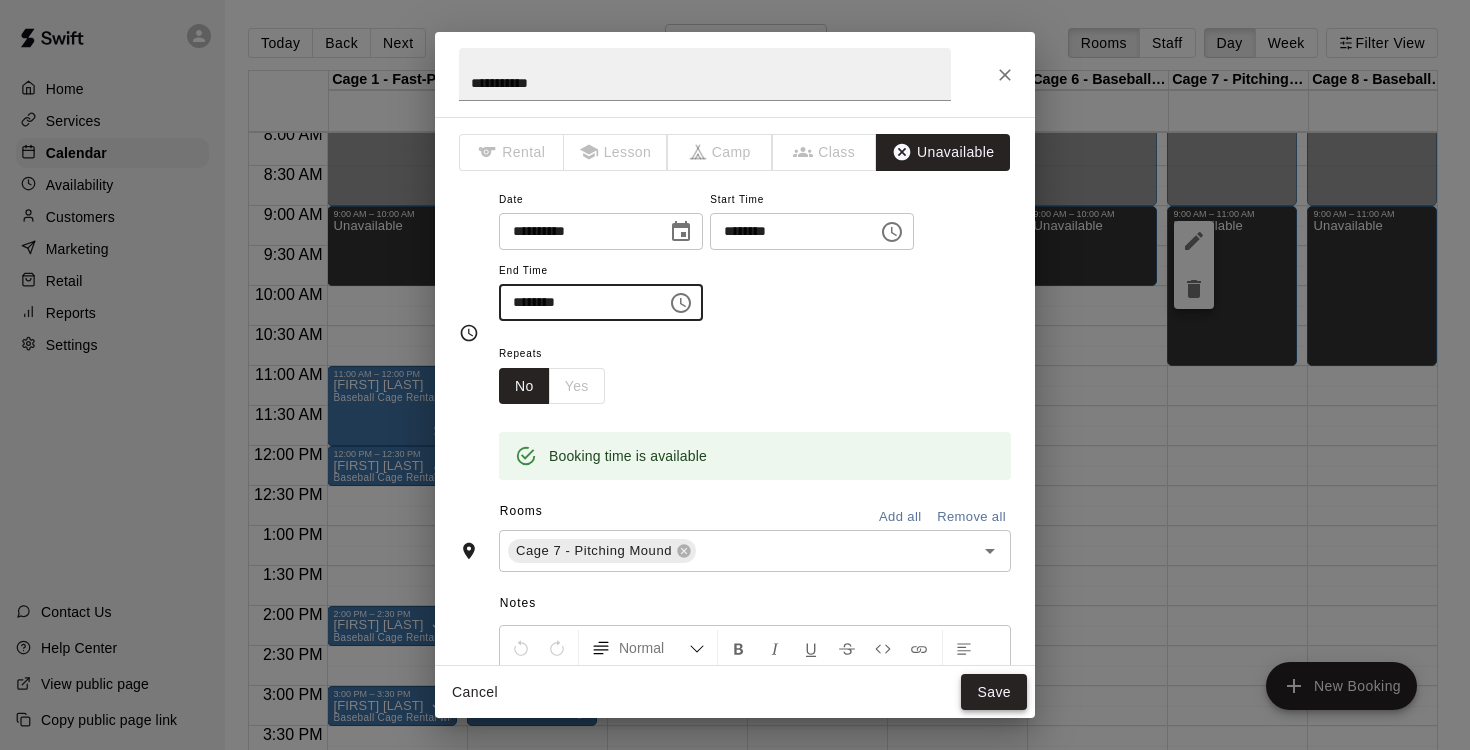 type on "********" 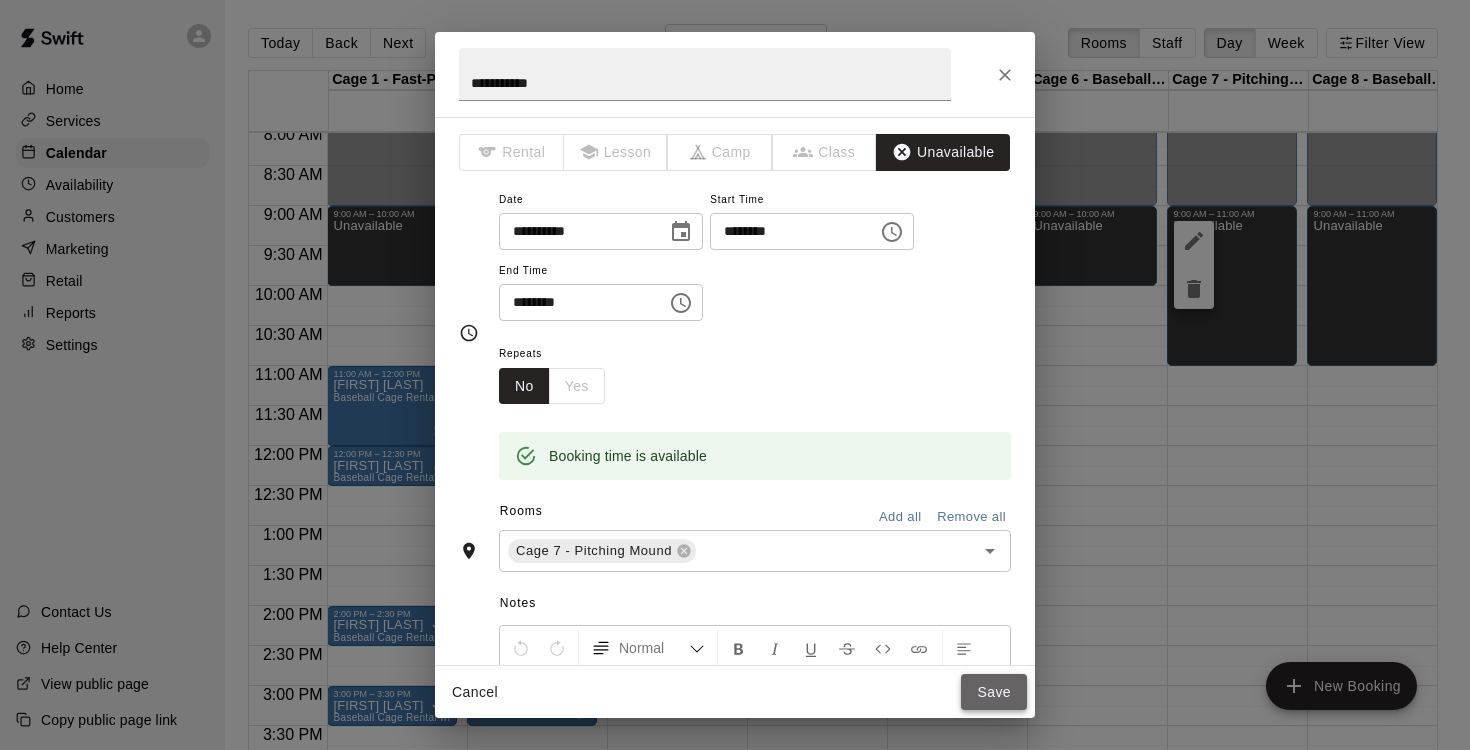 click on "Save" at bounding box center (994, 692) 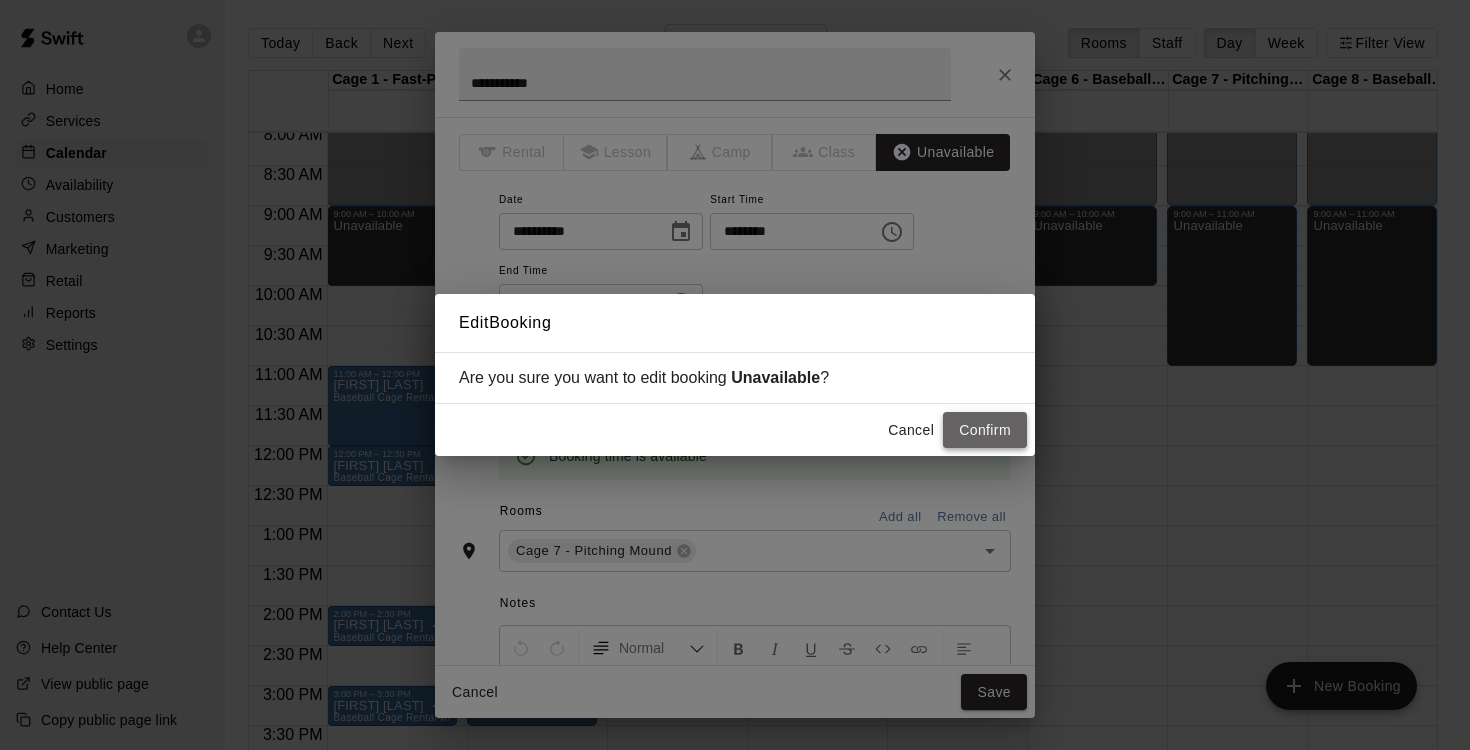 click on "Confirm" at bounding box center (985, 430) 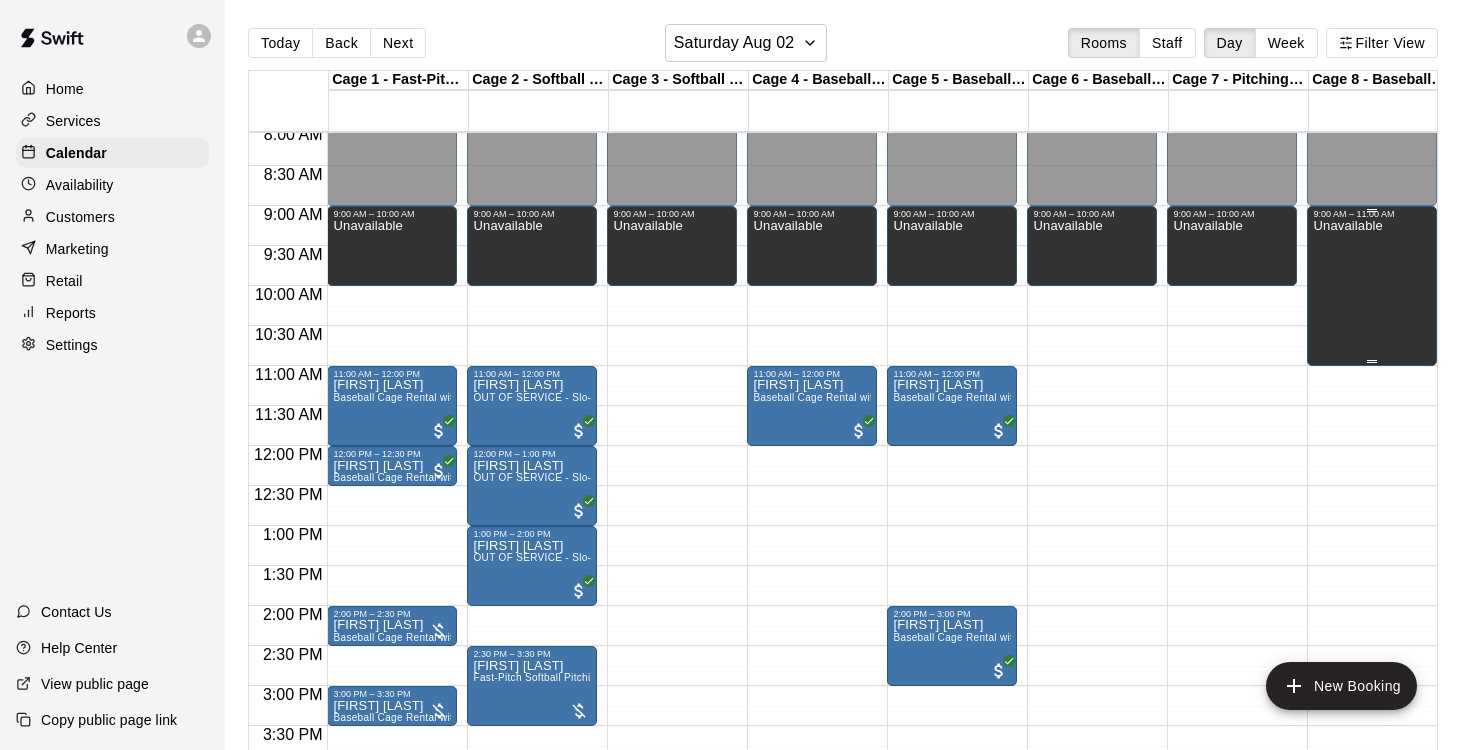 click on "Unavailable" at bounding box center (1347, 594) 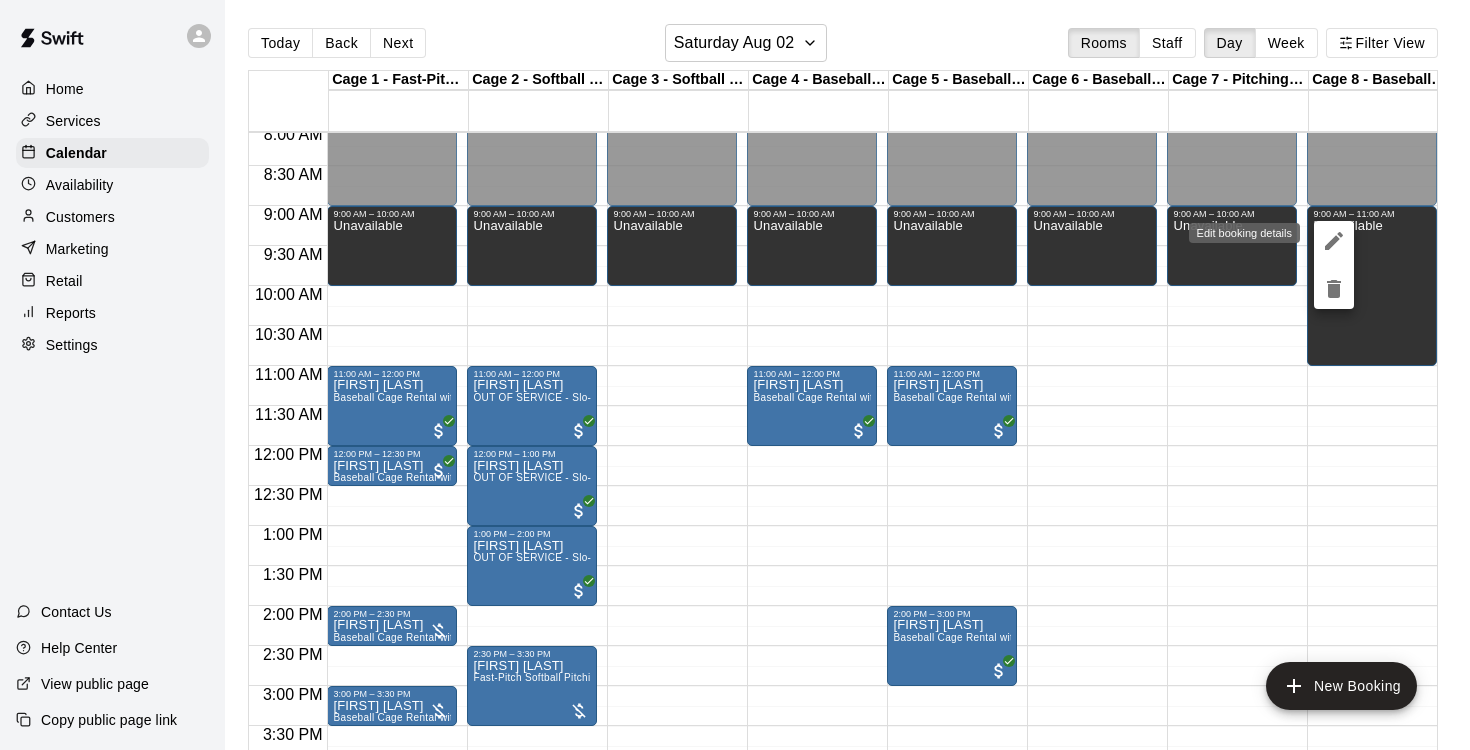 click 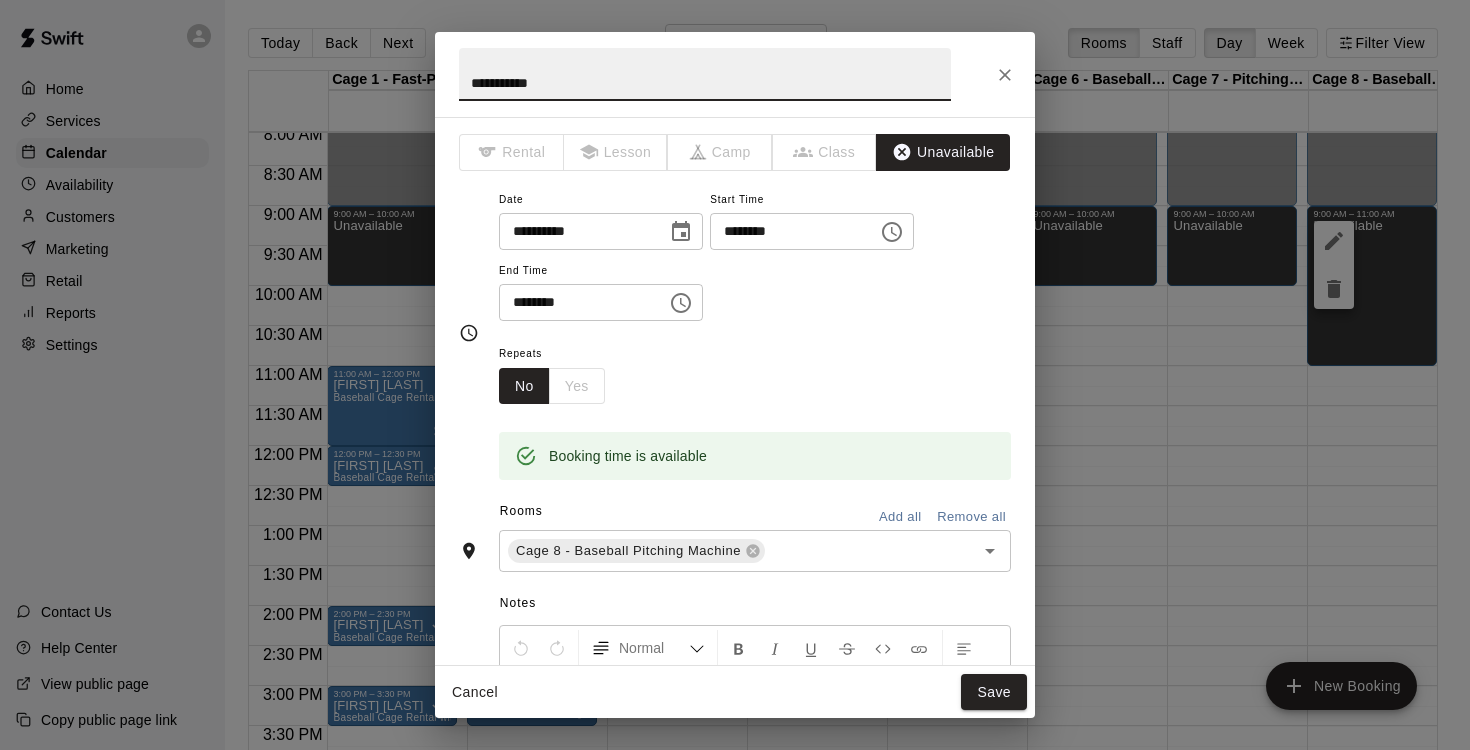 click on "********" at bounding box center [576, 302] 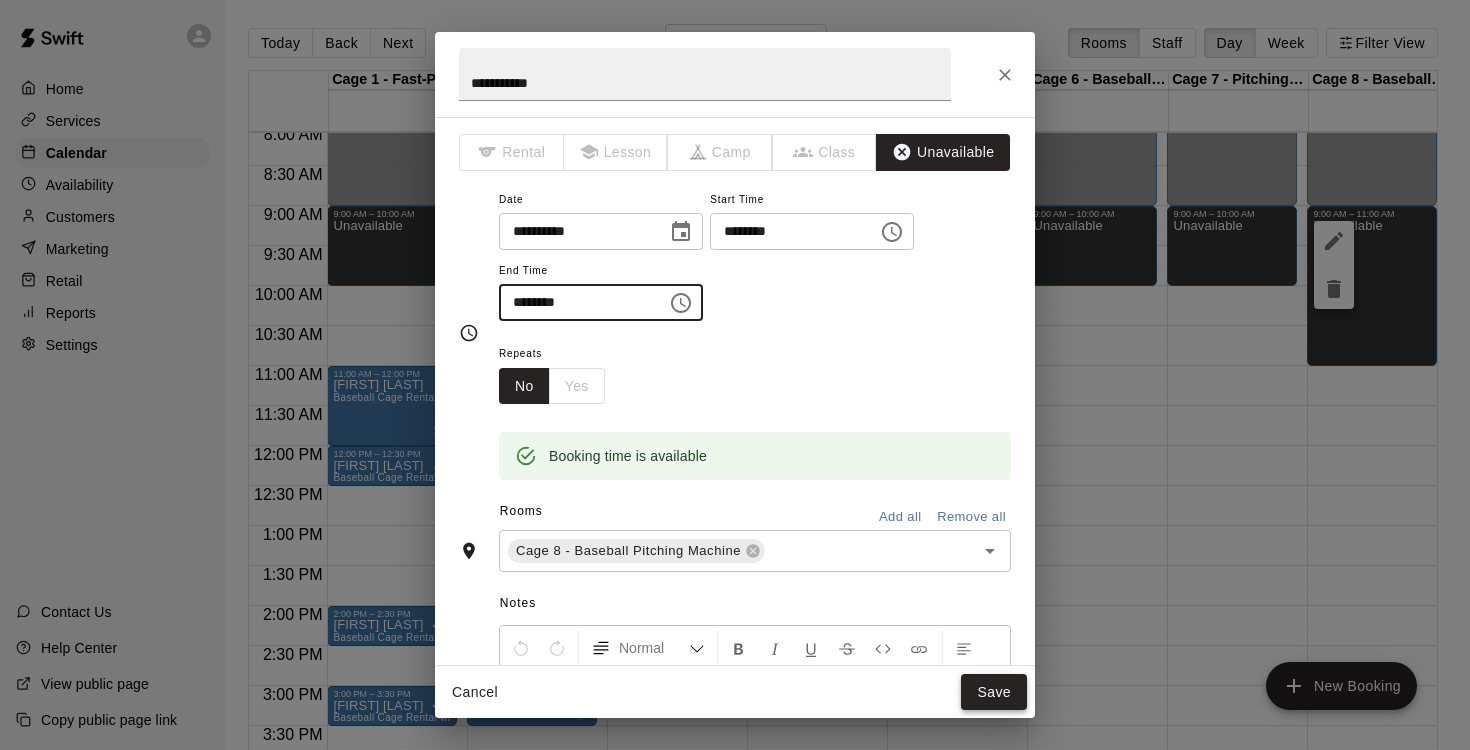type on "********" 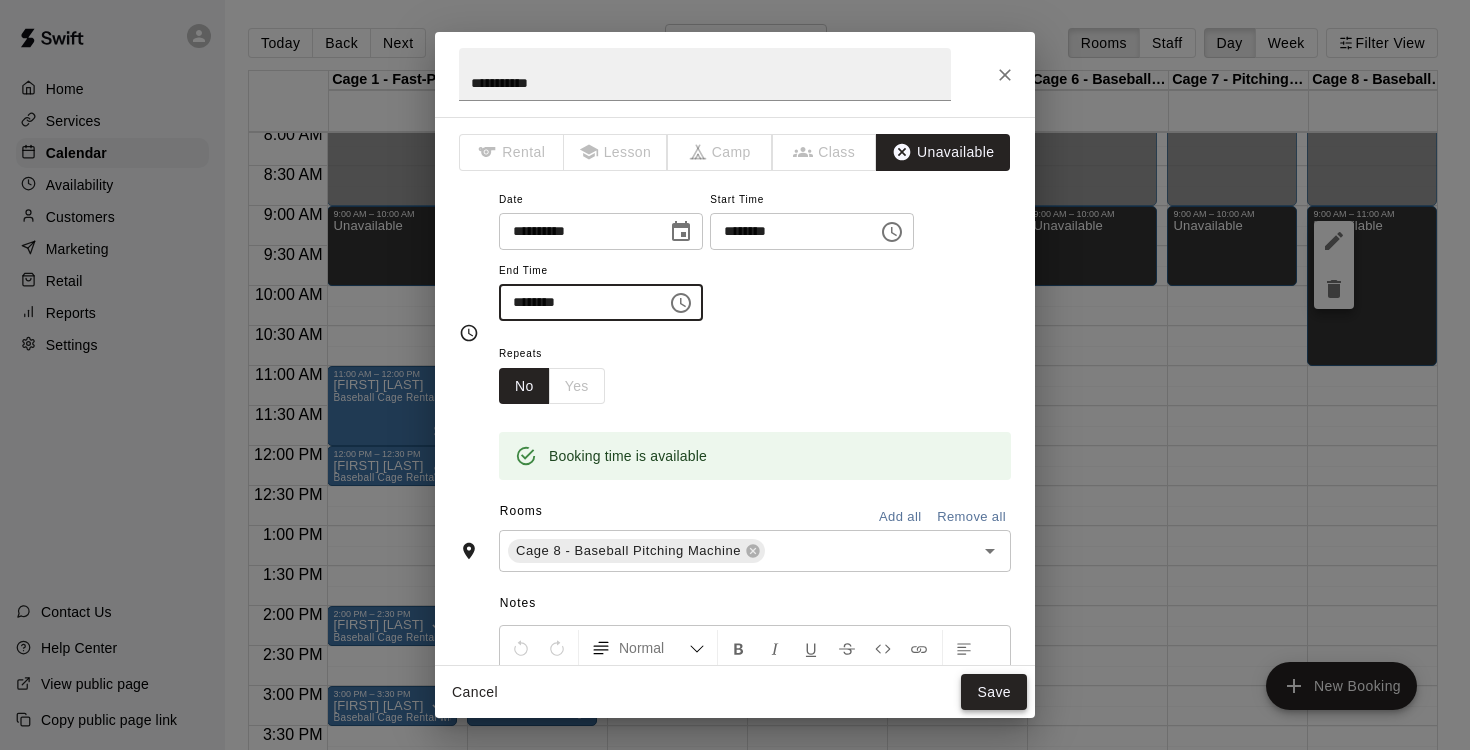 click on "Save" at bounding box center [994, 692] 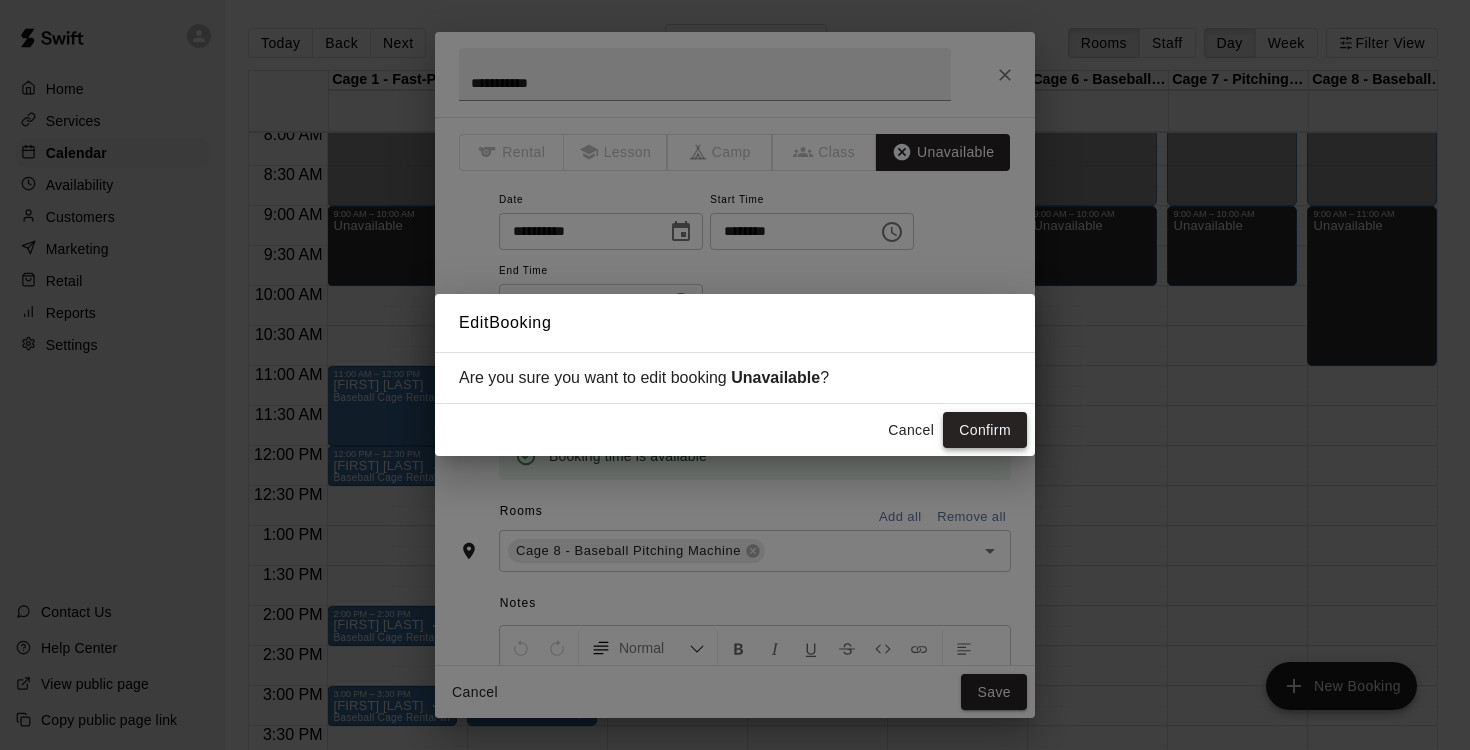 click on "Confirm" at bounding box center [985, 430] 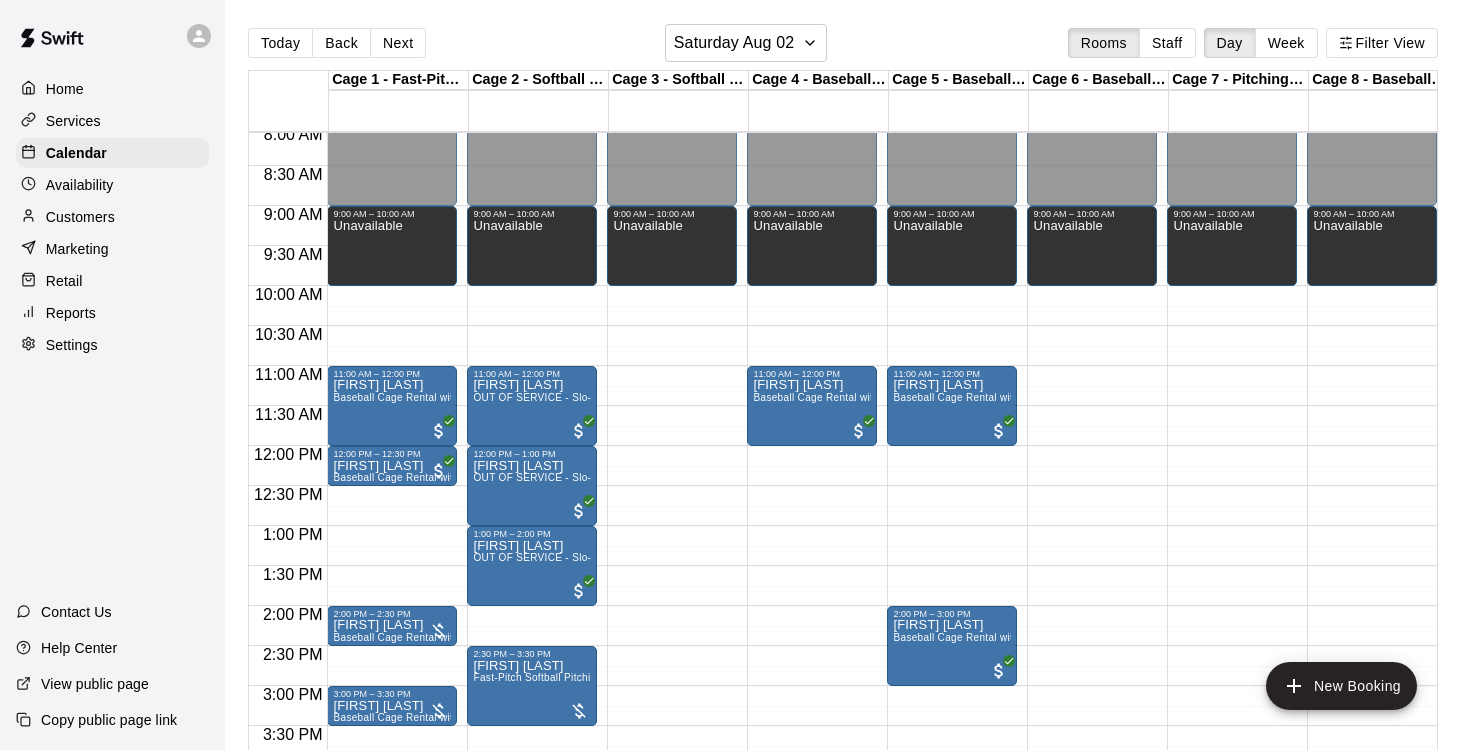 scroll, scrollTop: 647, scrollLeft: 236, axis: both 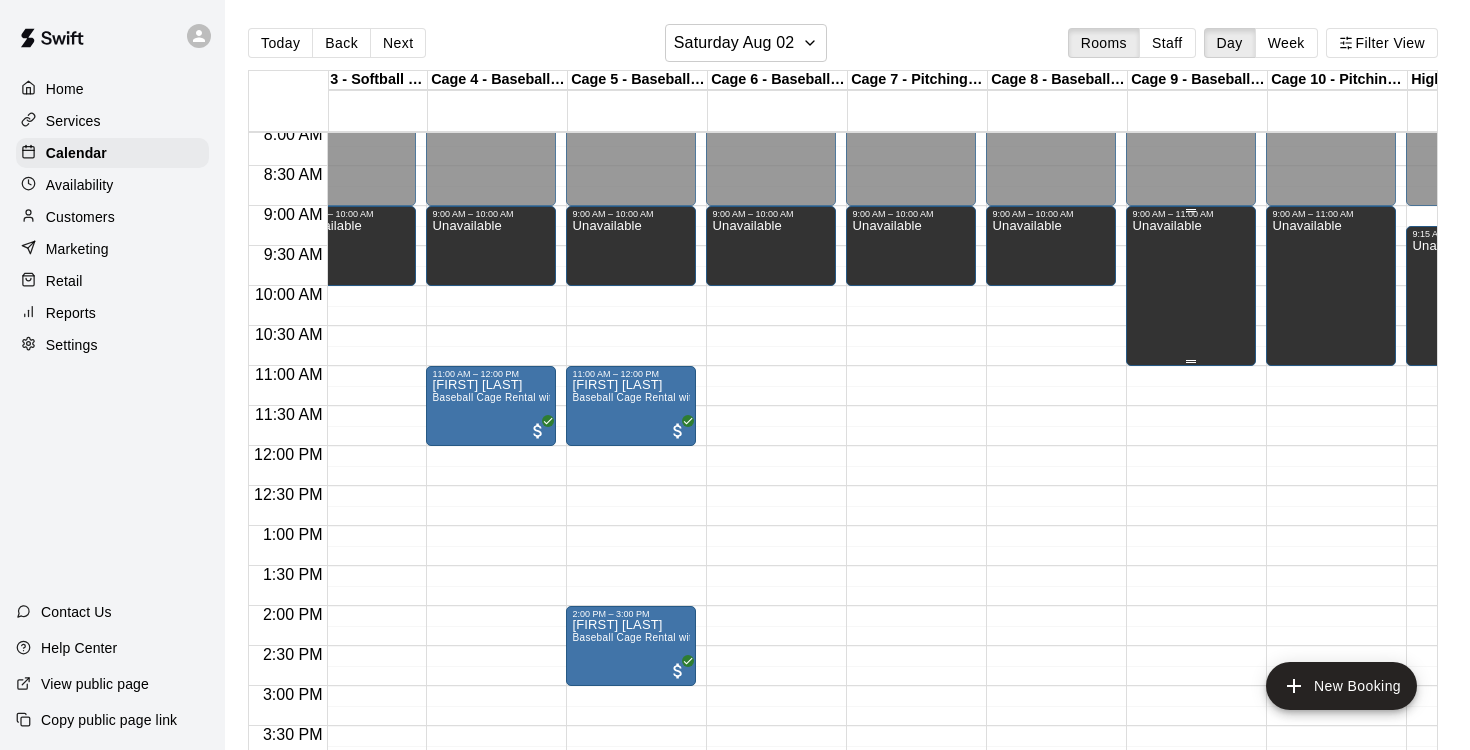 click on "Unavailable" at bounding box center [1166, 594] 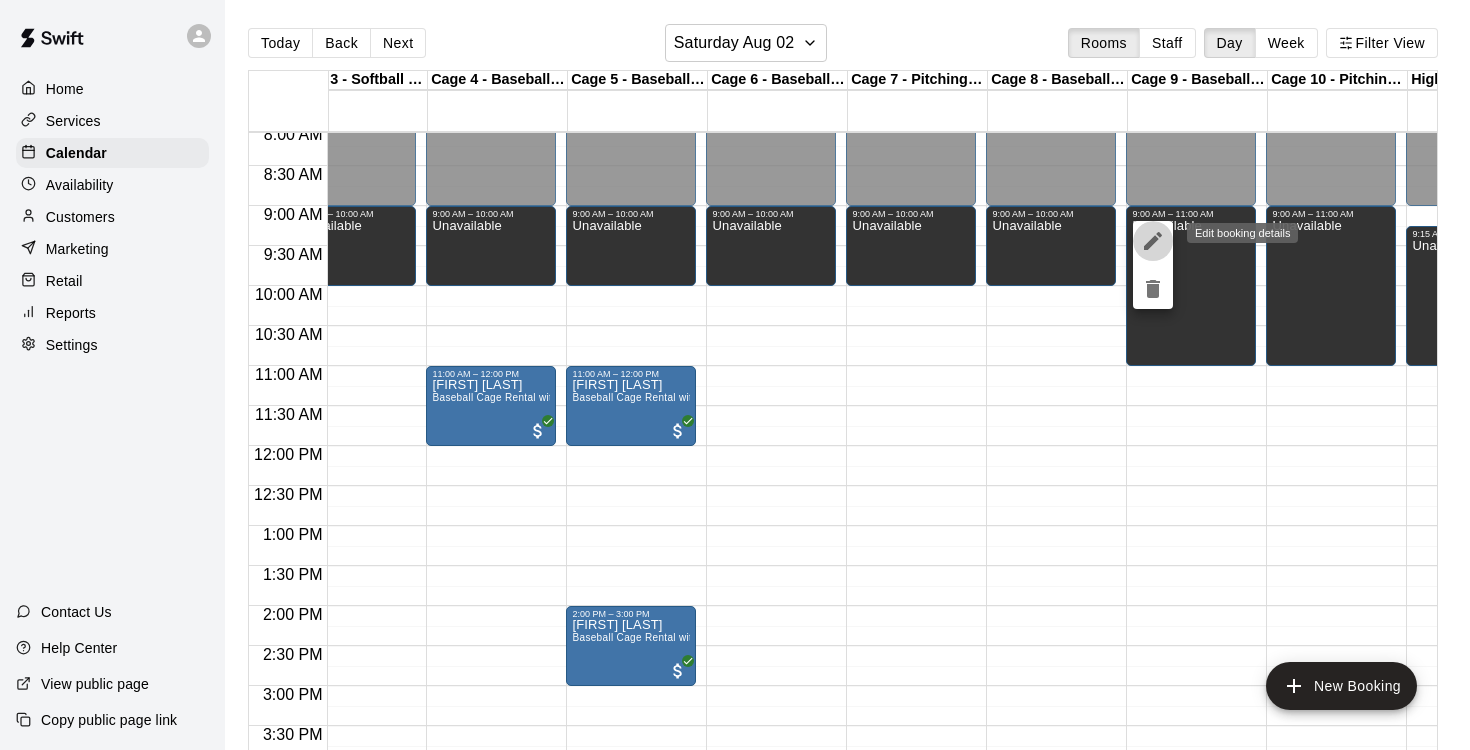 click 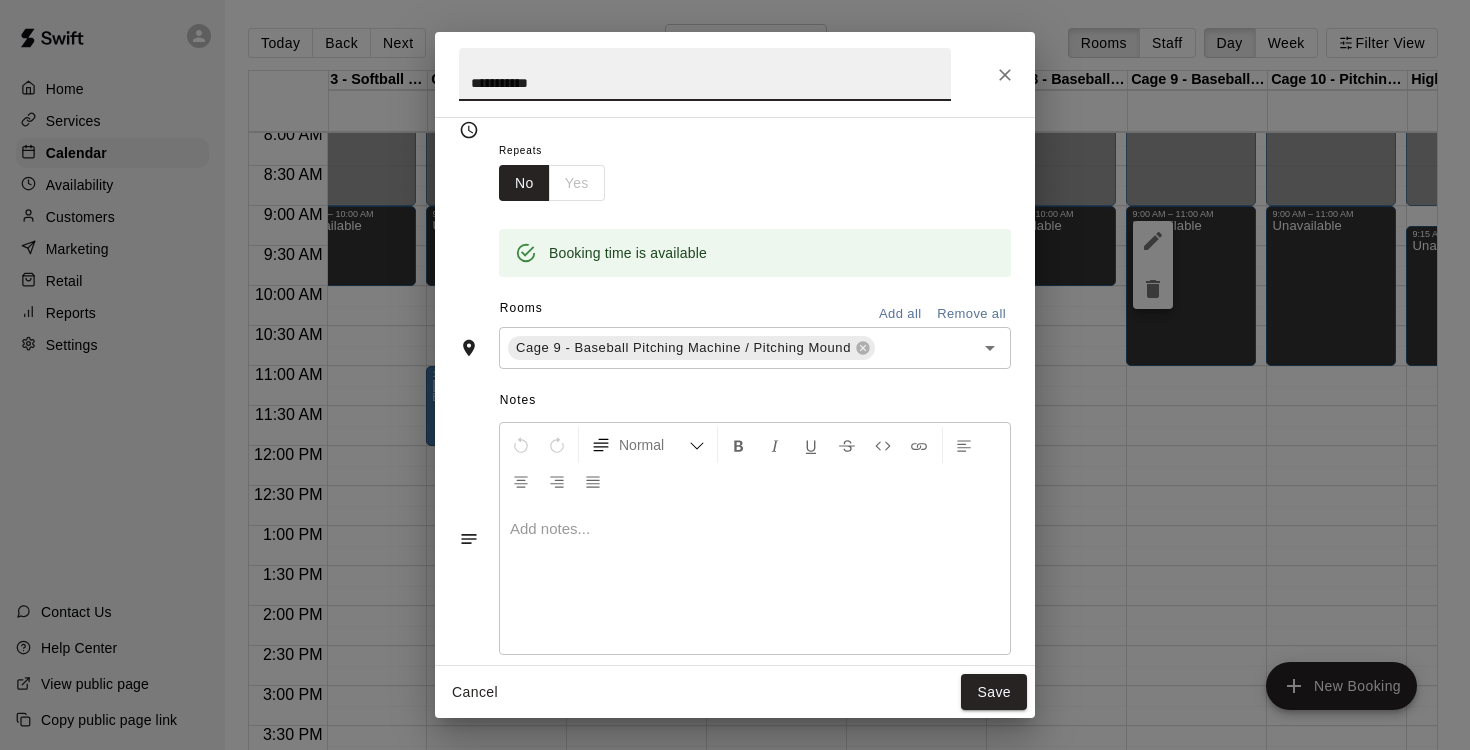scroll, scrollTop: 0, scrollLeft: 0, axis: both 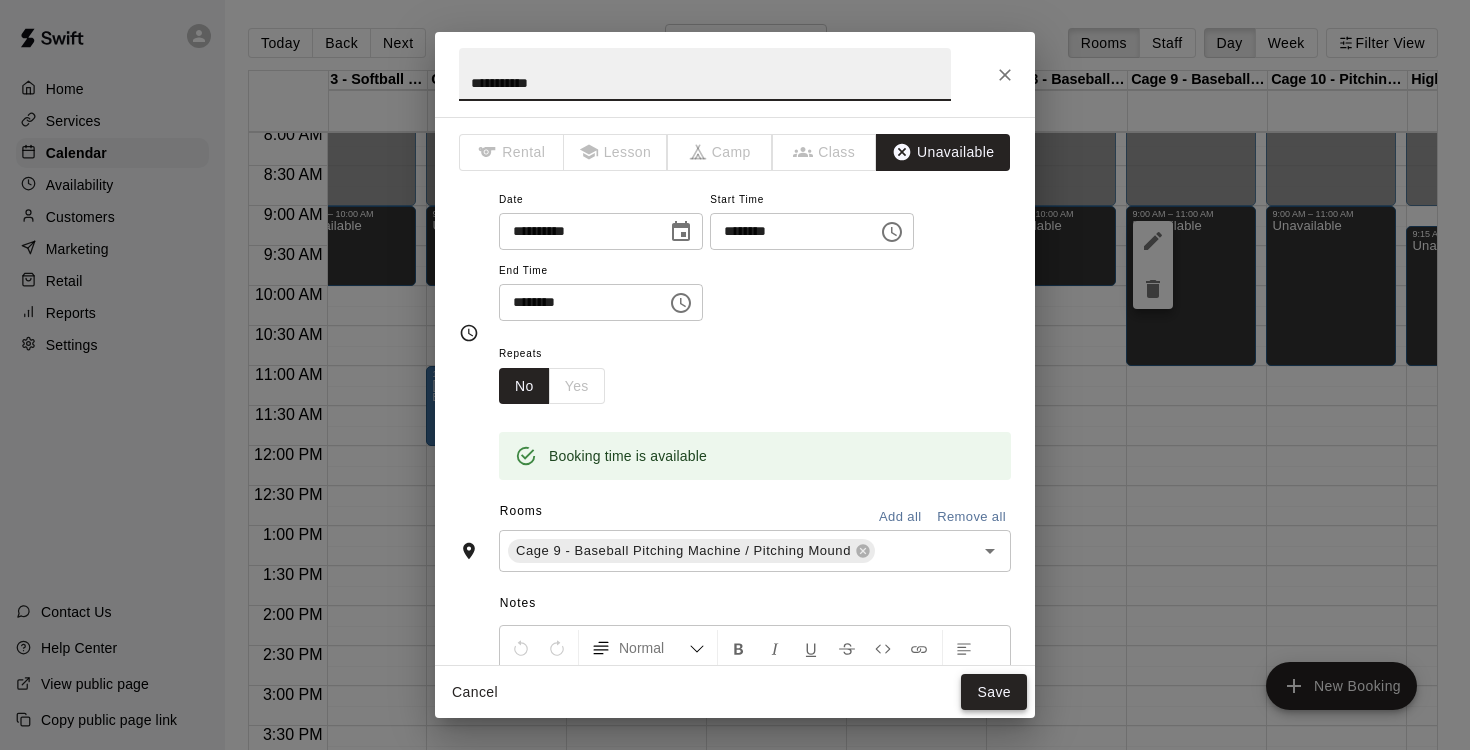 click on "Save" at bounding box center [994, 692] 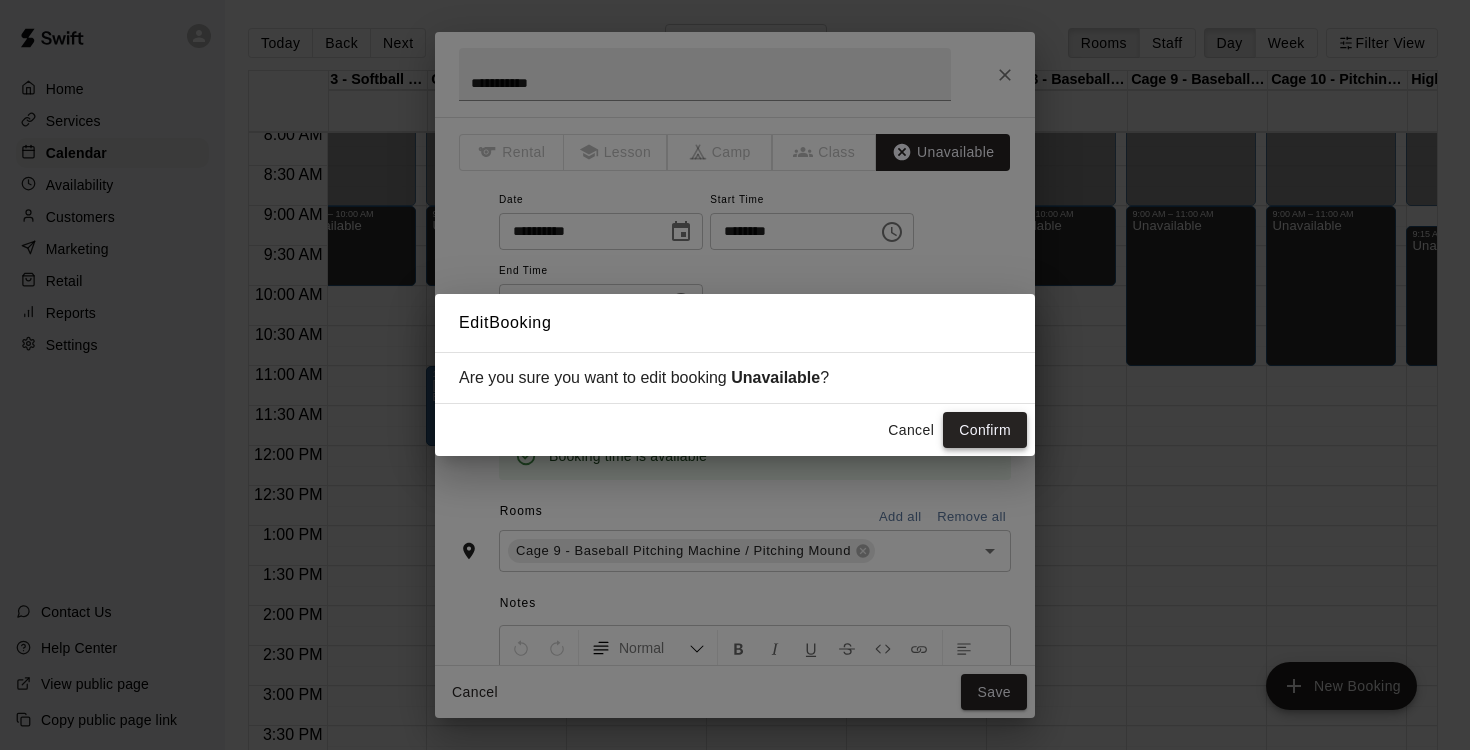 click on "Confirm" at bounding box center [985, 430] 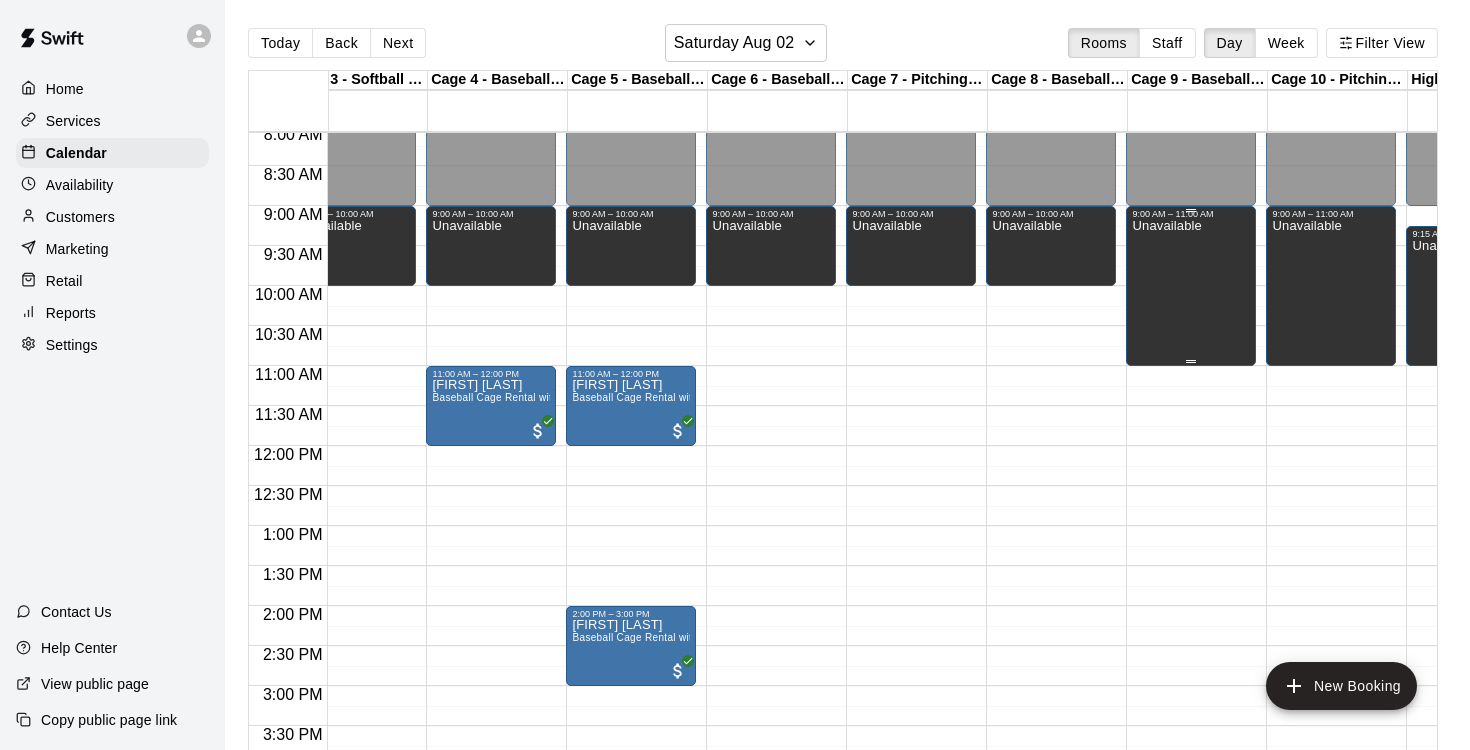 click on "Unavailable" at bounding box center (1166, 594) 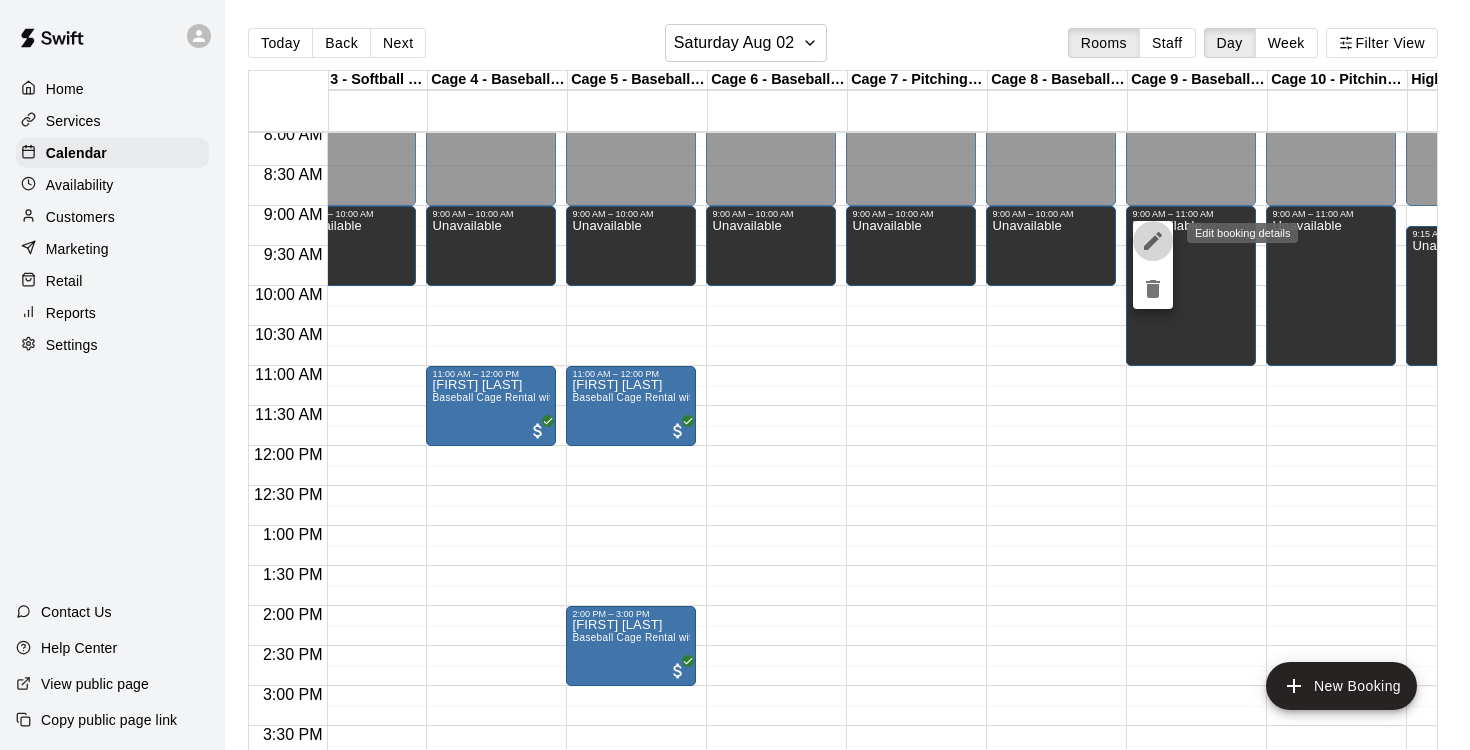 click 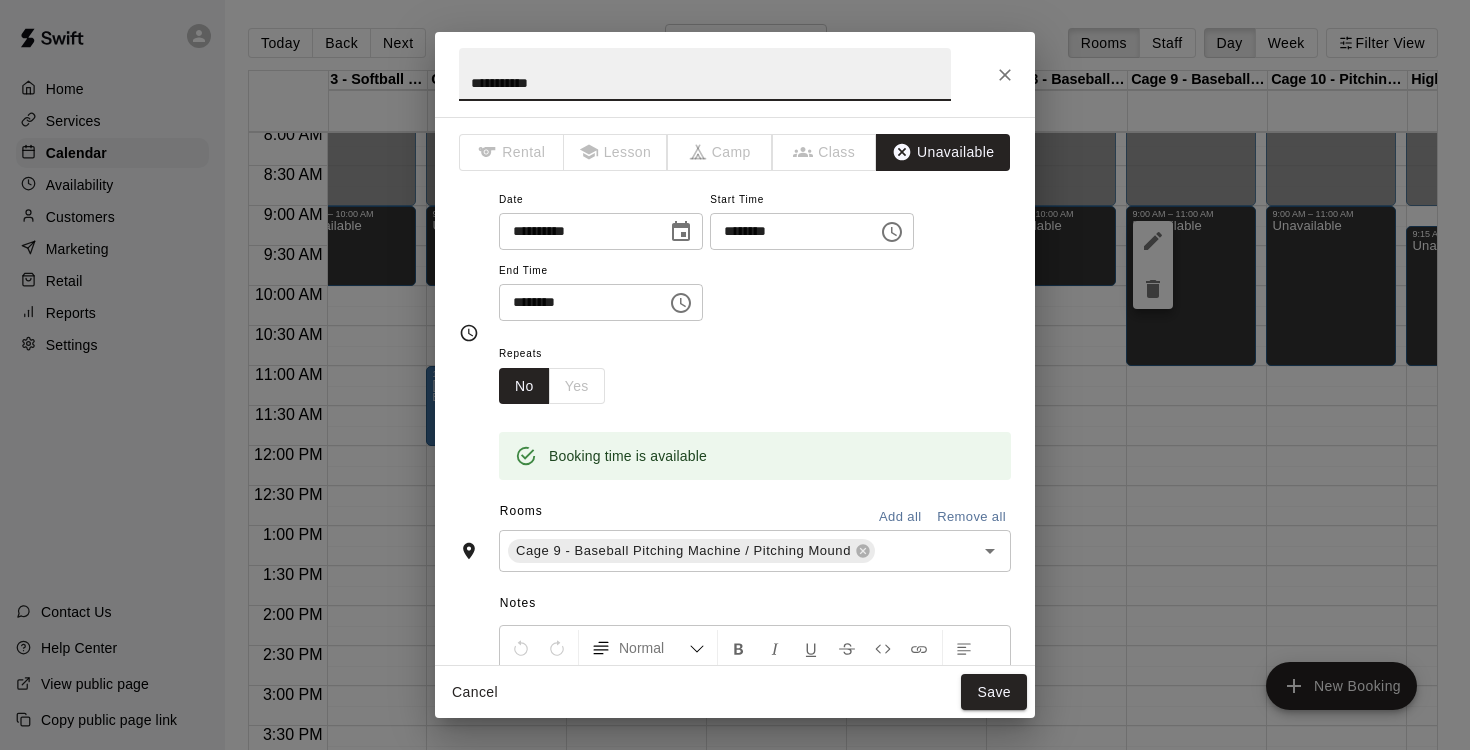 click on "********" at bounding box center [576, 302] 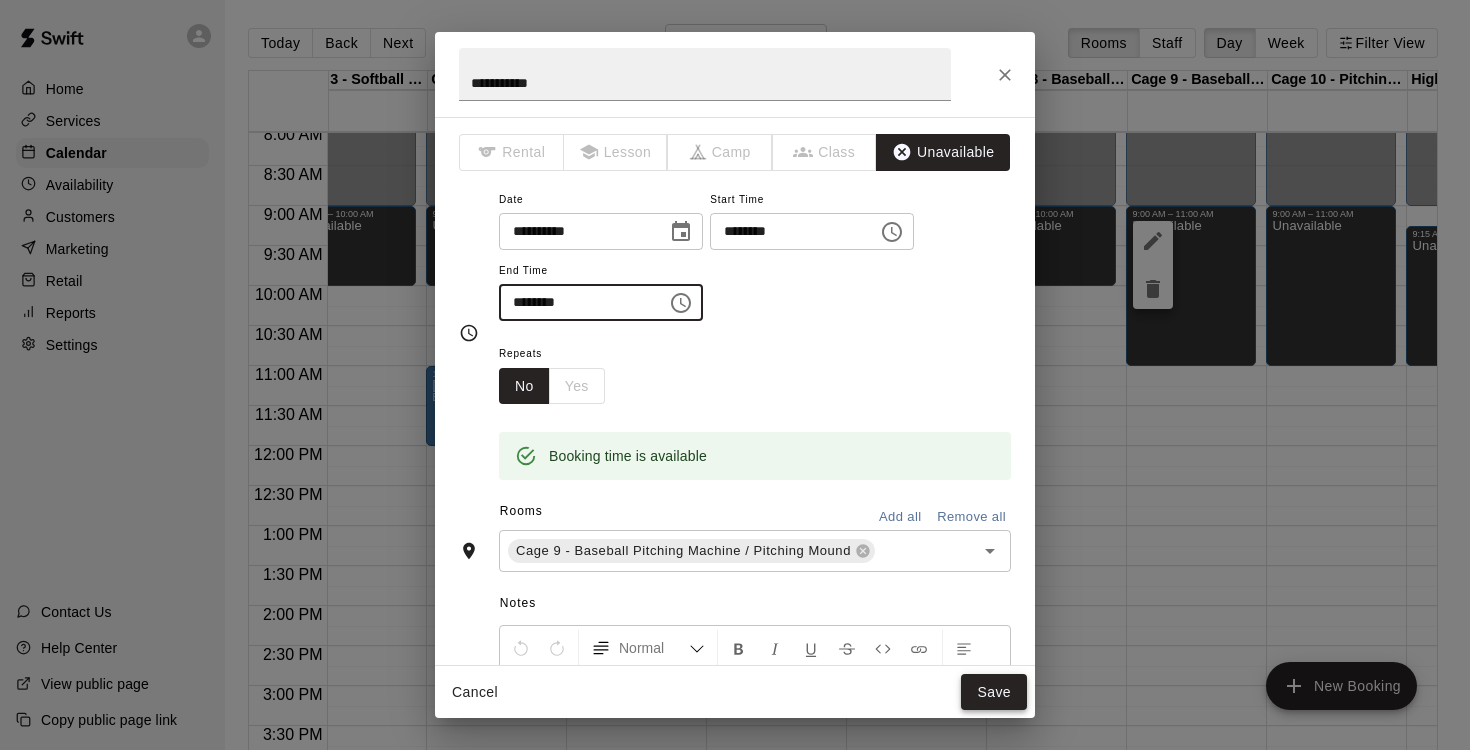 type on "********" 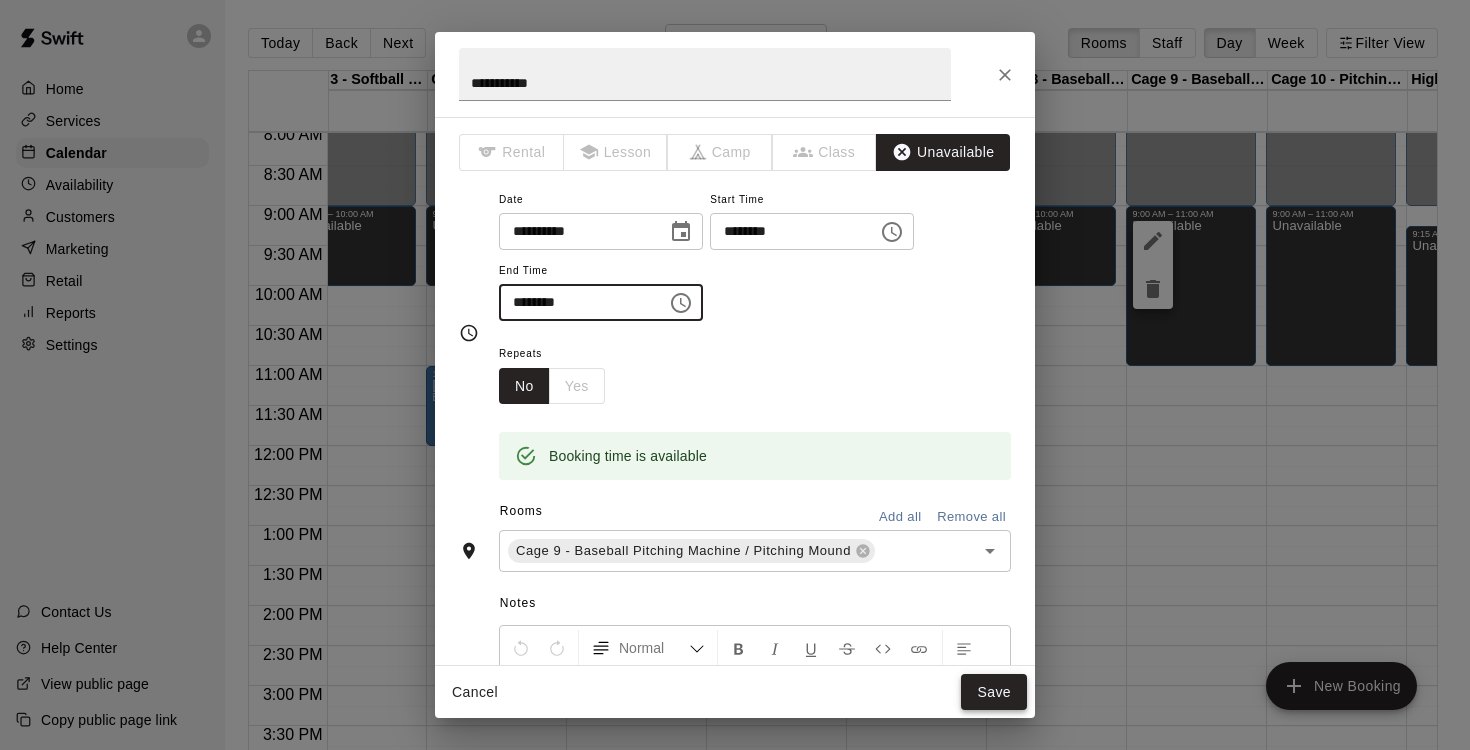 click on "Save" at bounding box center (994, 692) 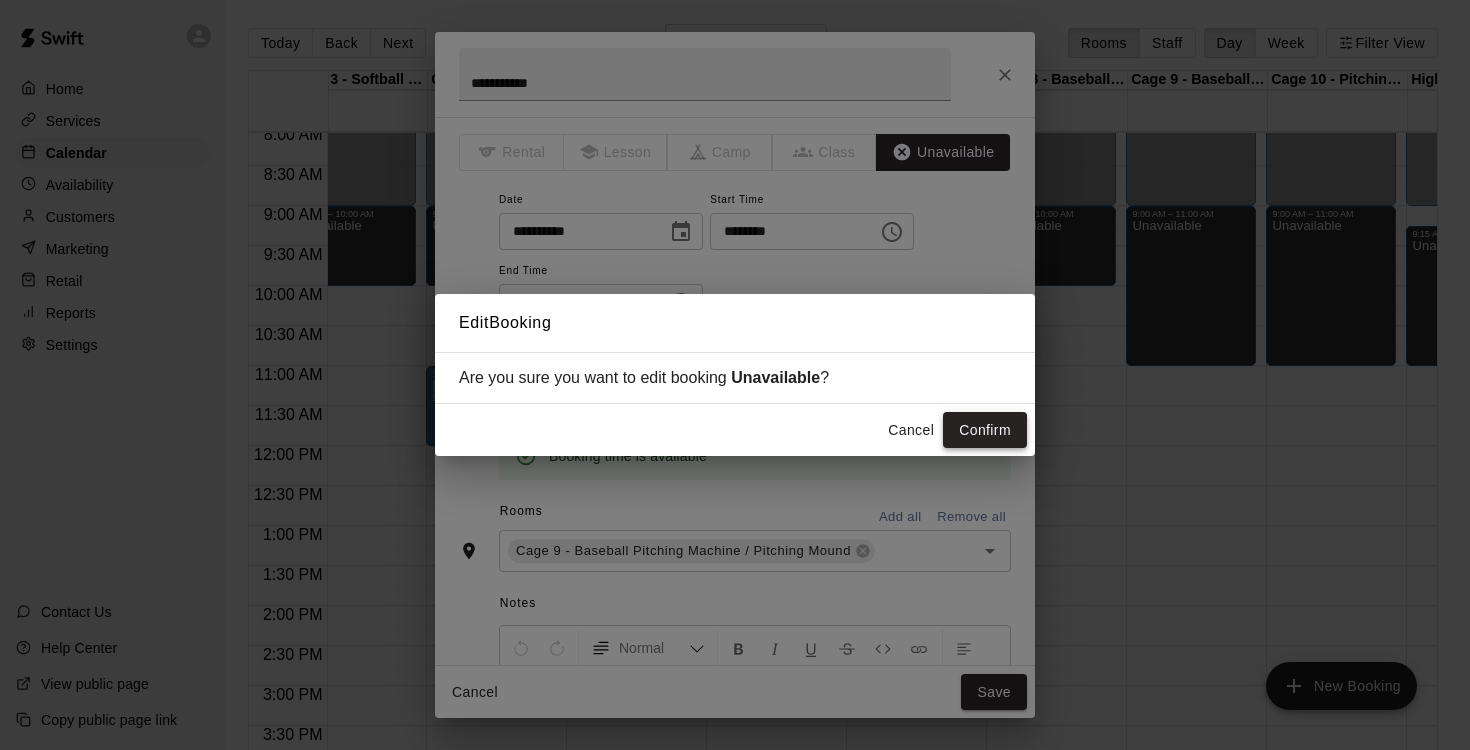 click on "Confirm" at bounding box center (985, 430) 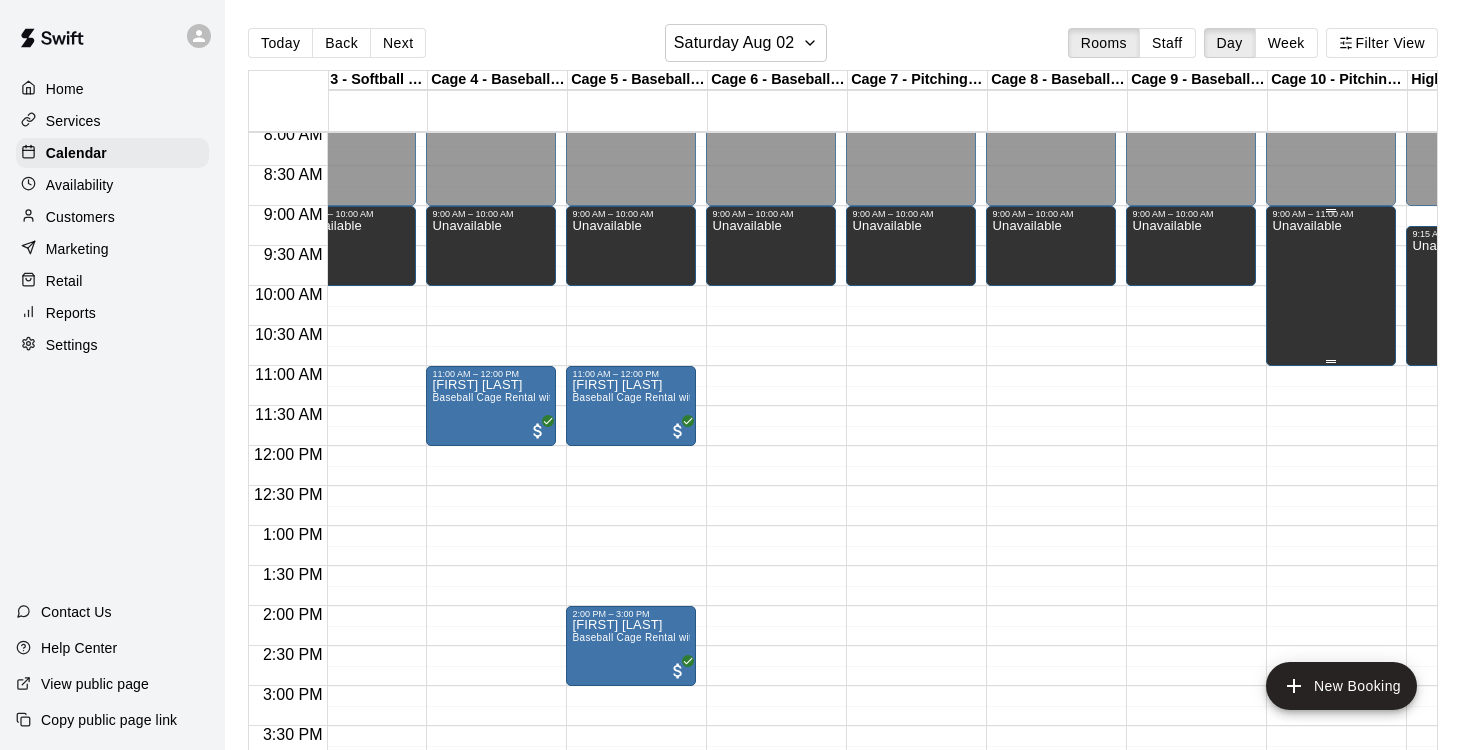 click on "Unavailable" at bounding box center [1306, 594] 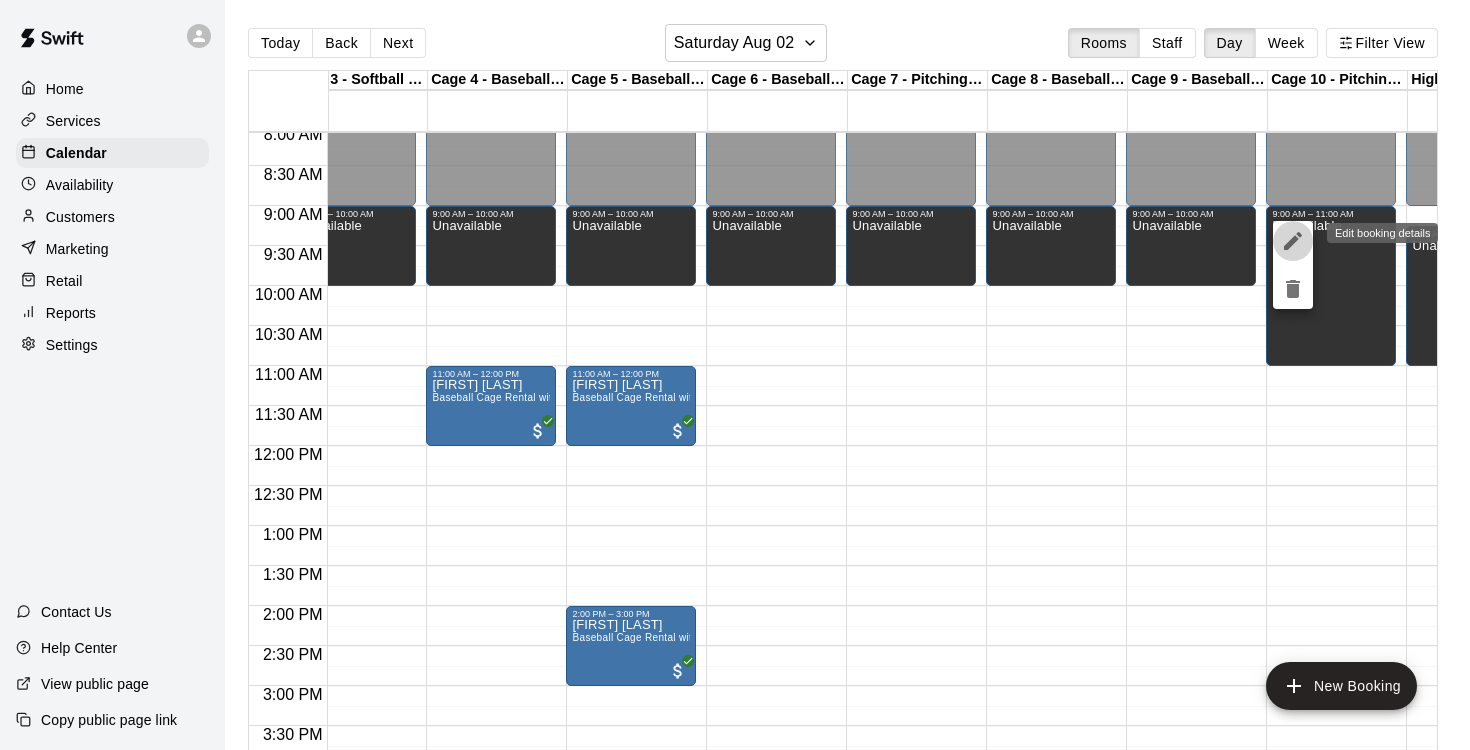 click 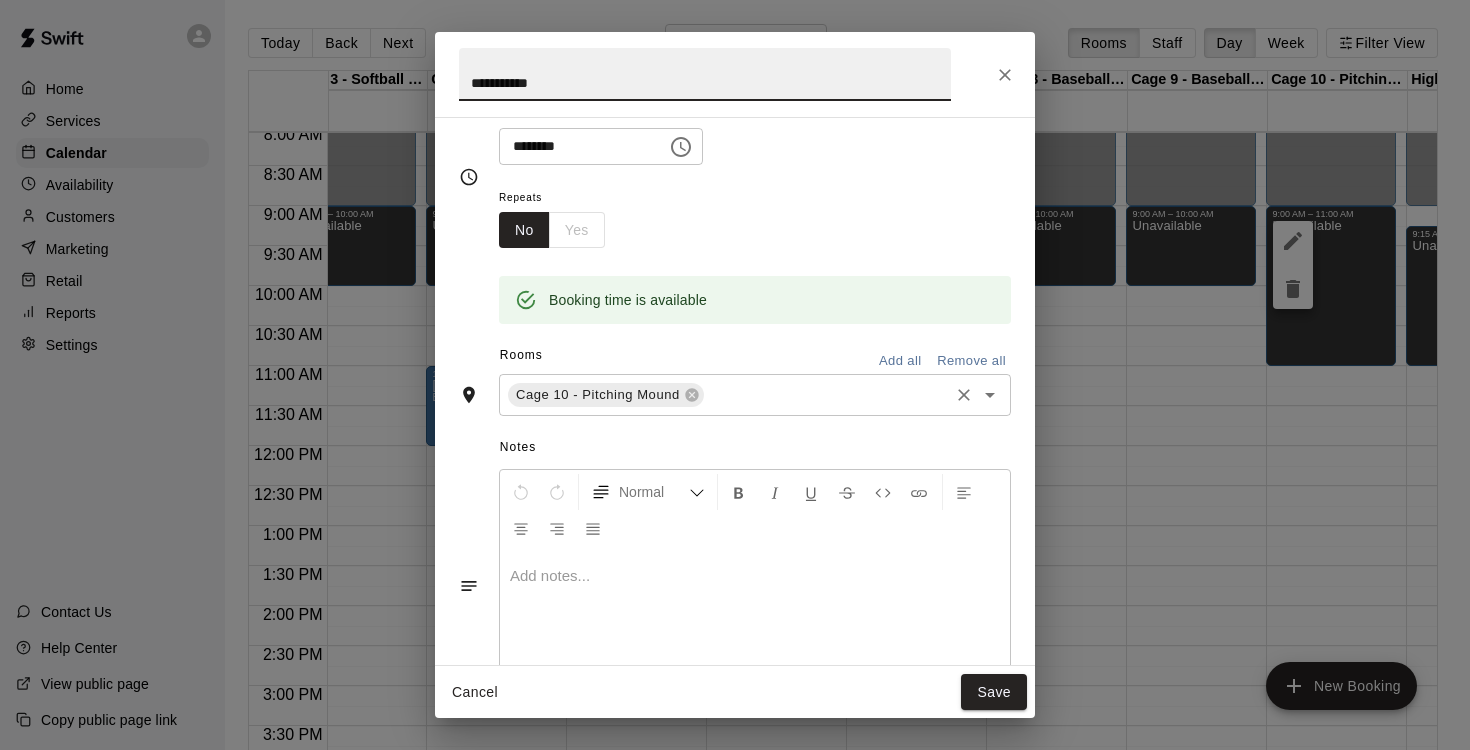 scroll, scrollTop: 360, scrollLeft: 0, axis: vertical 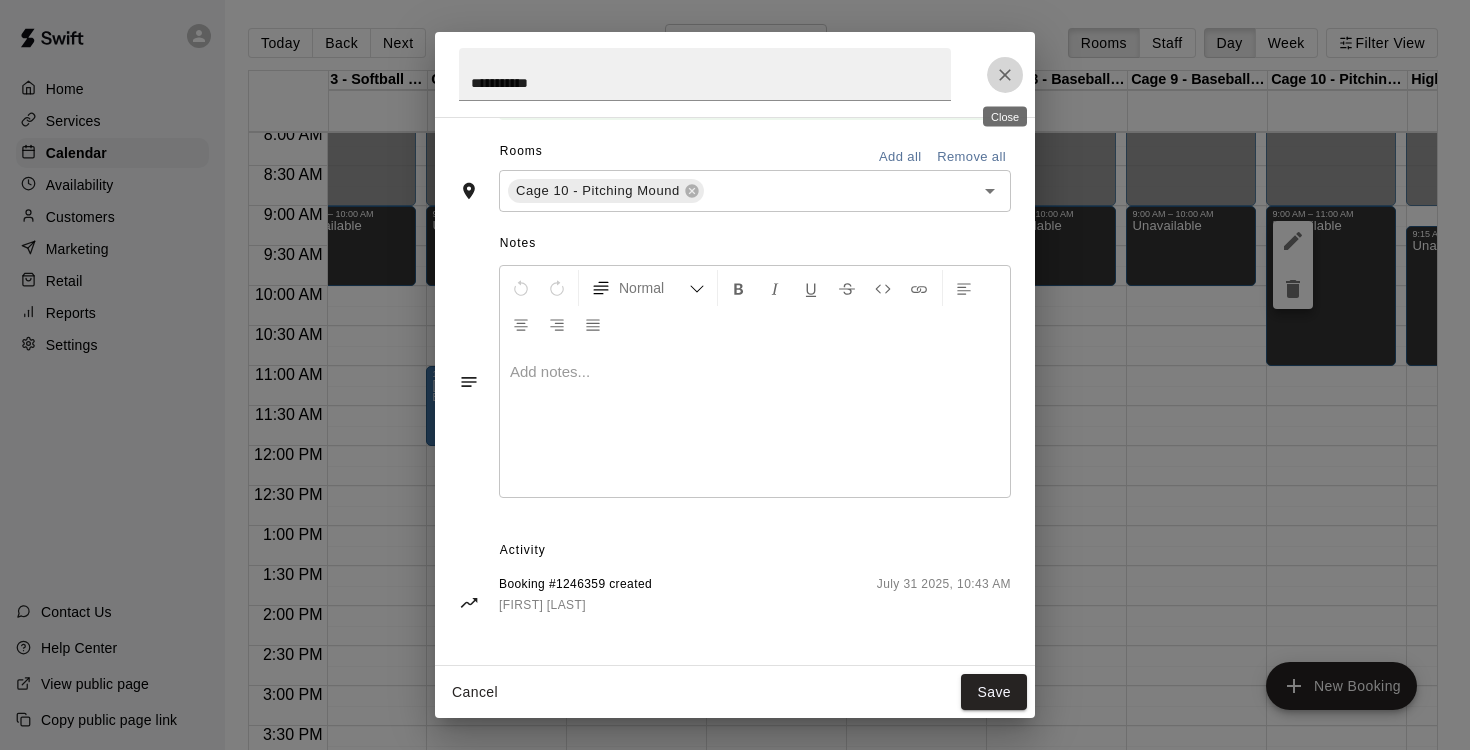 click 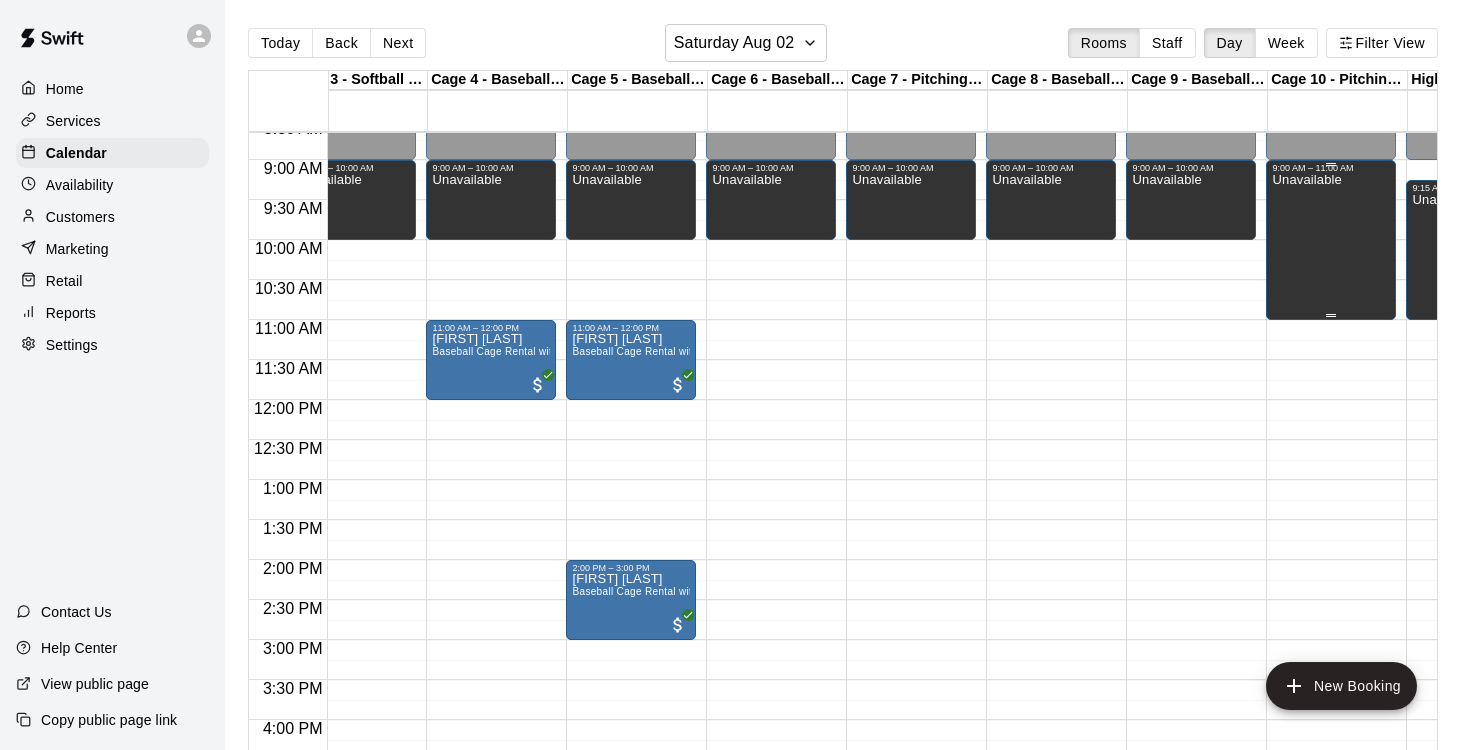 scroll, scrollTop: 695, scrollLeft: 321, axis: both 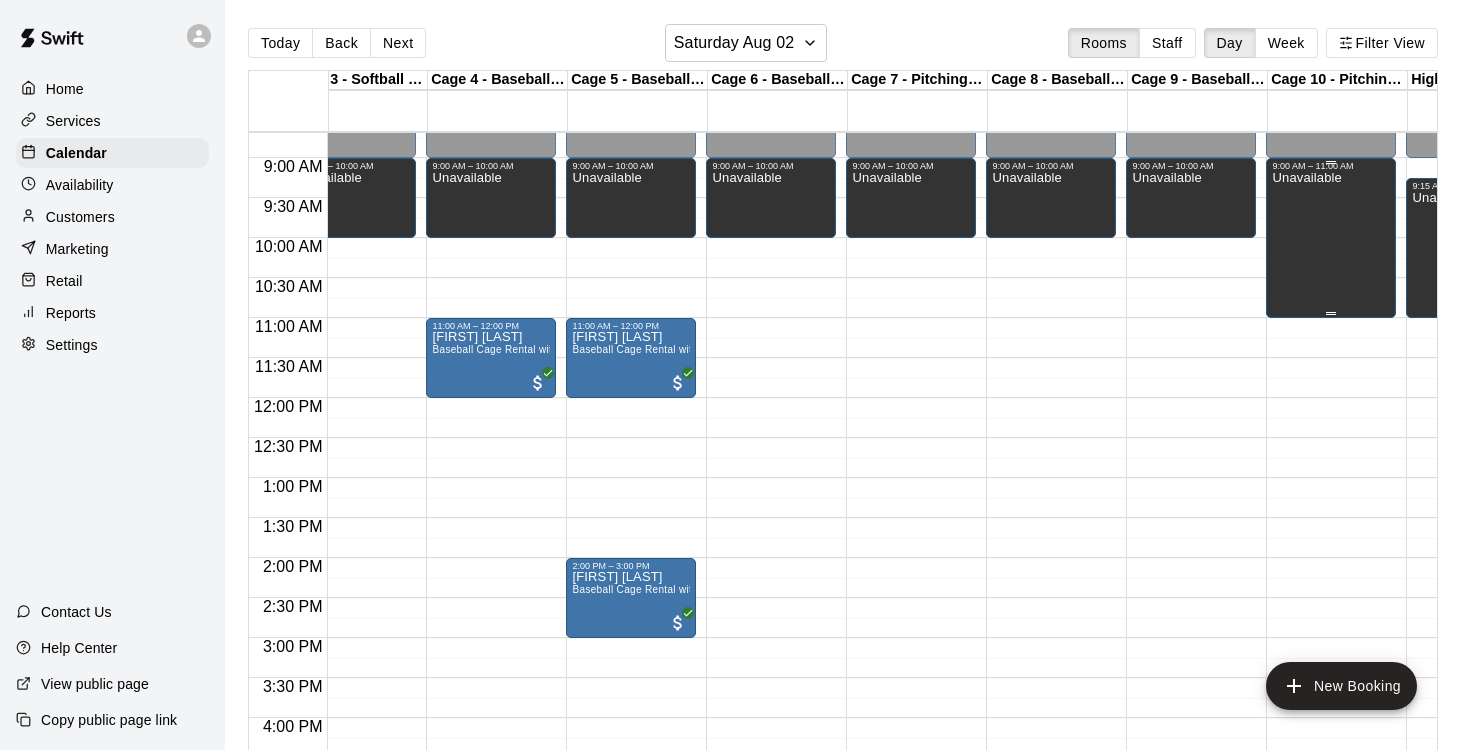 click on "Unavailable" at bounding box center [1306, 546] 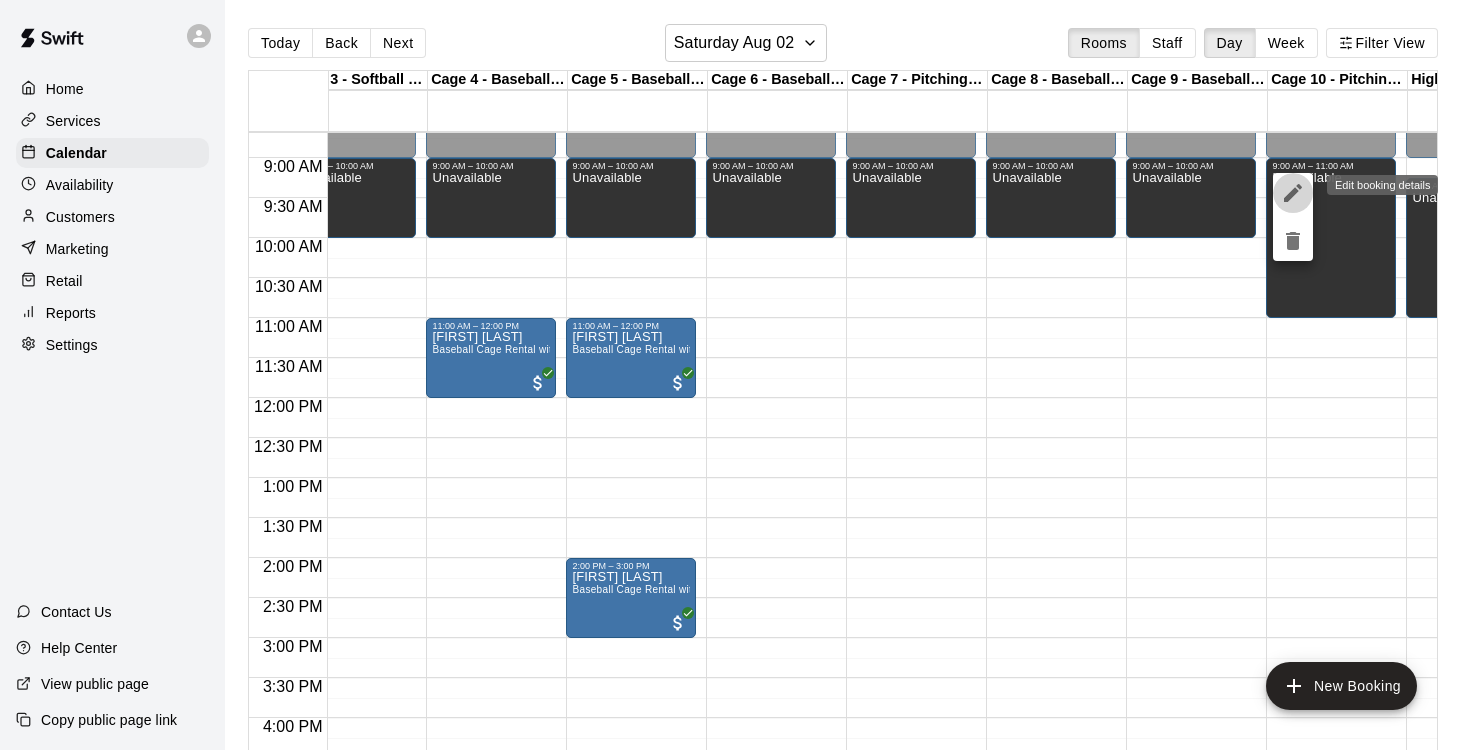 click 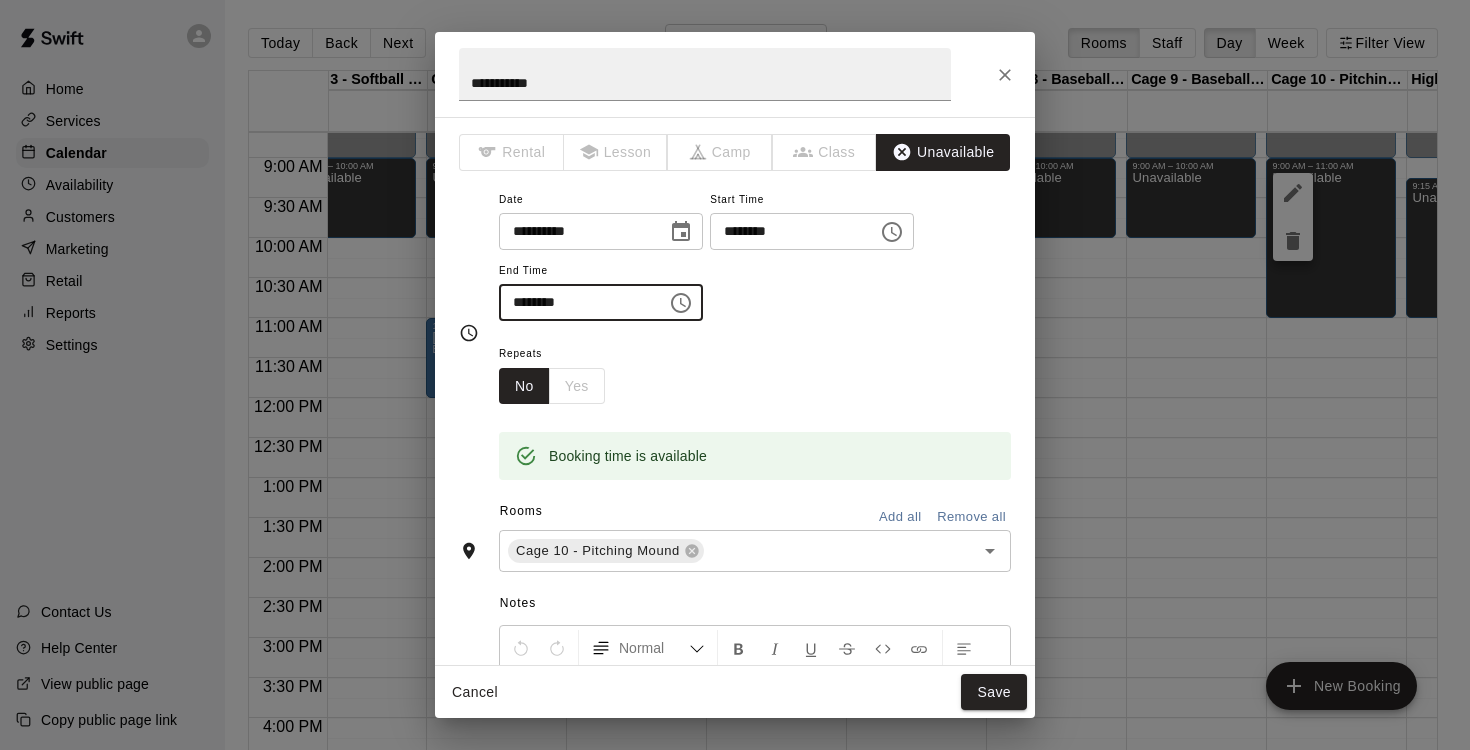 click on "********" at bounding box center (576, 302) 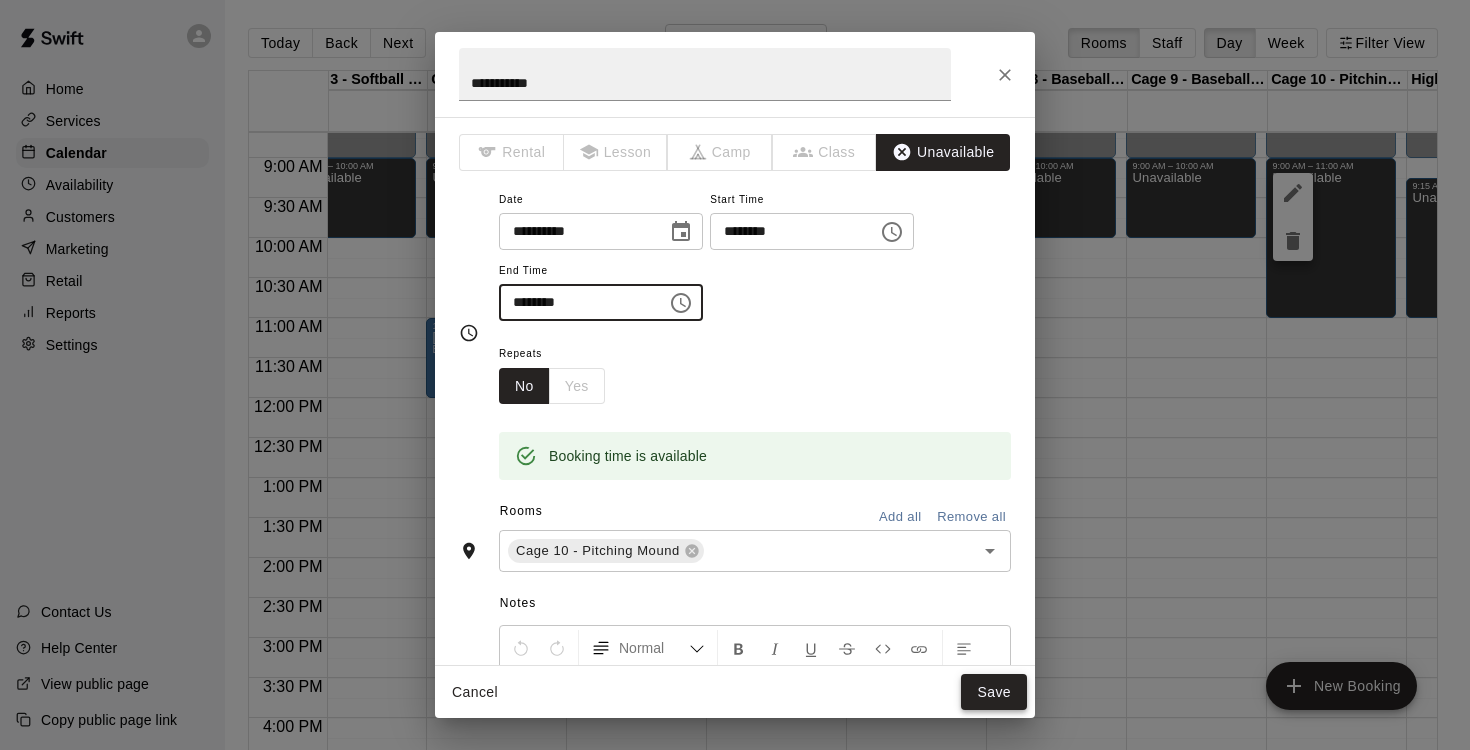 type on "********" 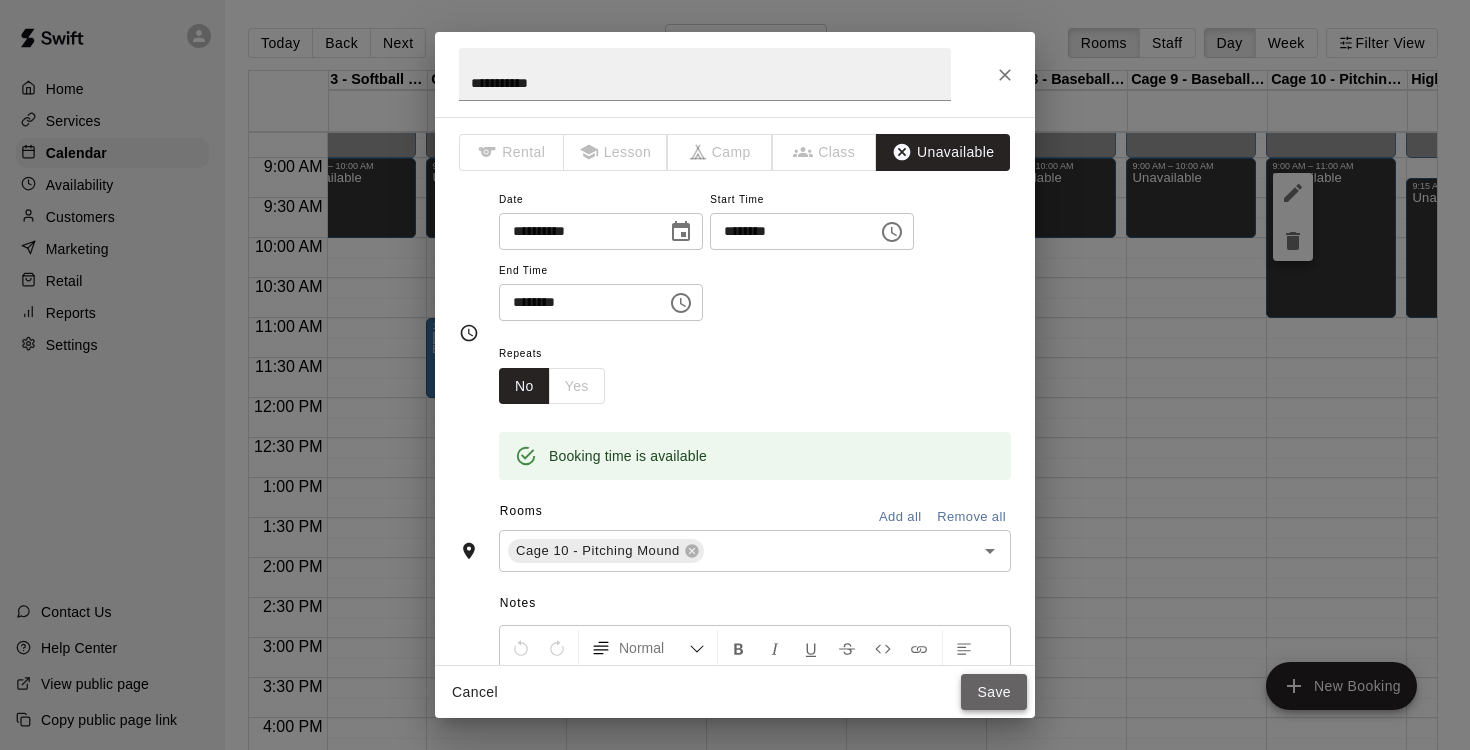 click on "Save" at bounding box center (994, 692) 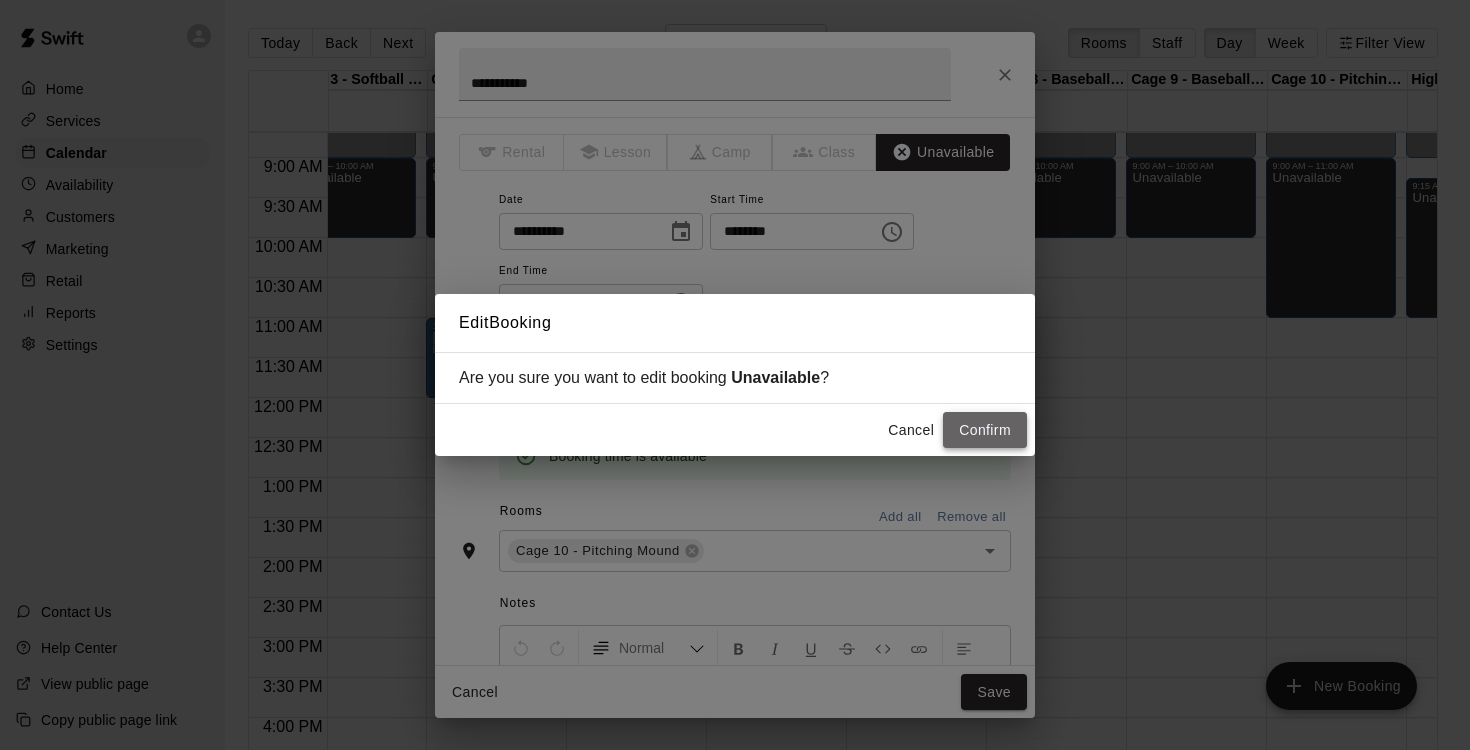 click on "Confirm" at bounding box center (985, 430) 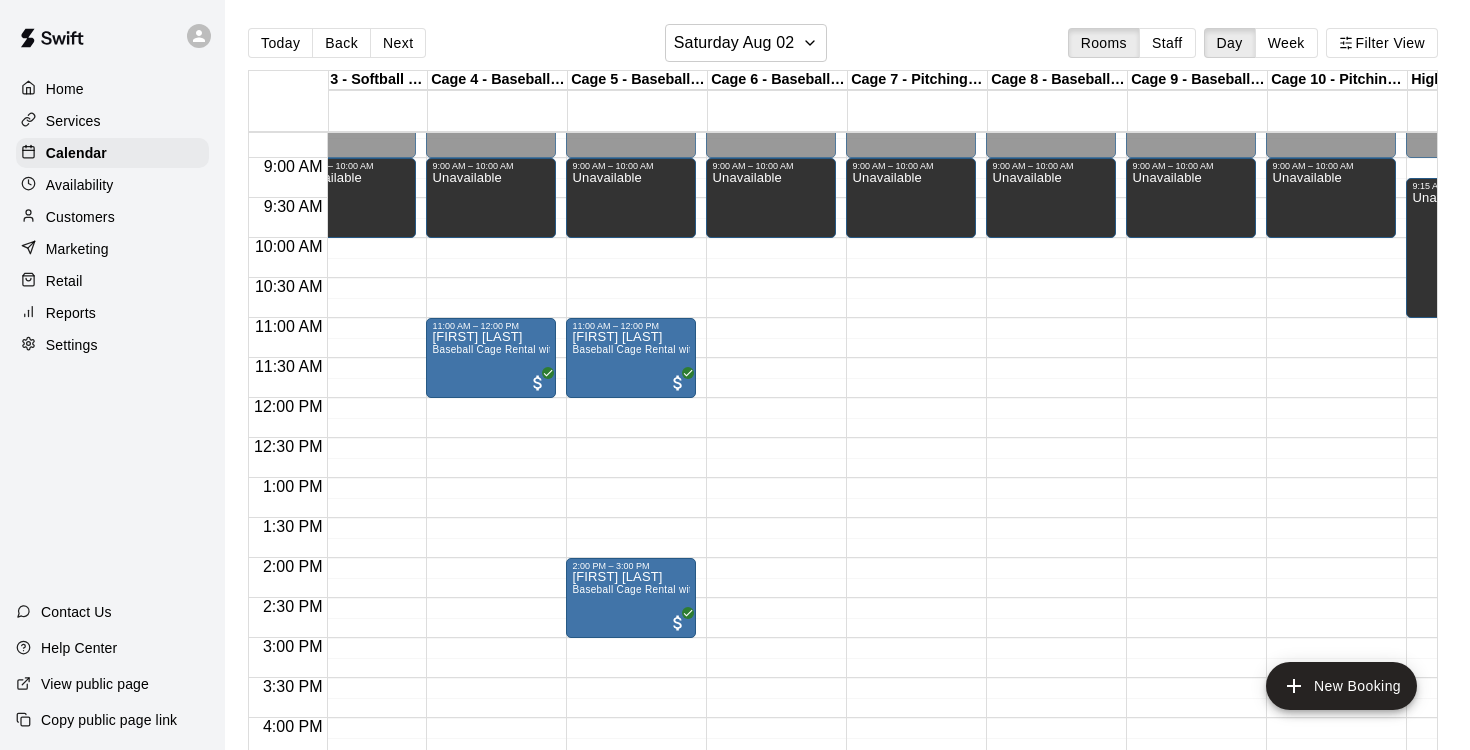 scroll, scrollTop: 695, scrollLeft: 333, axis: both 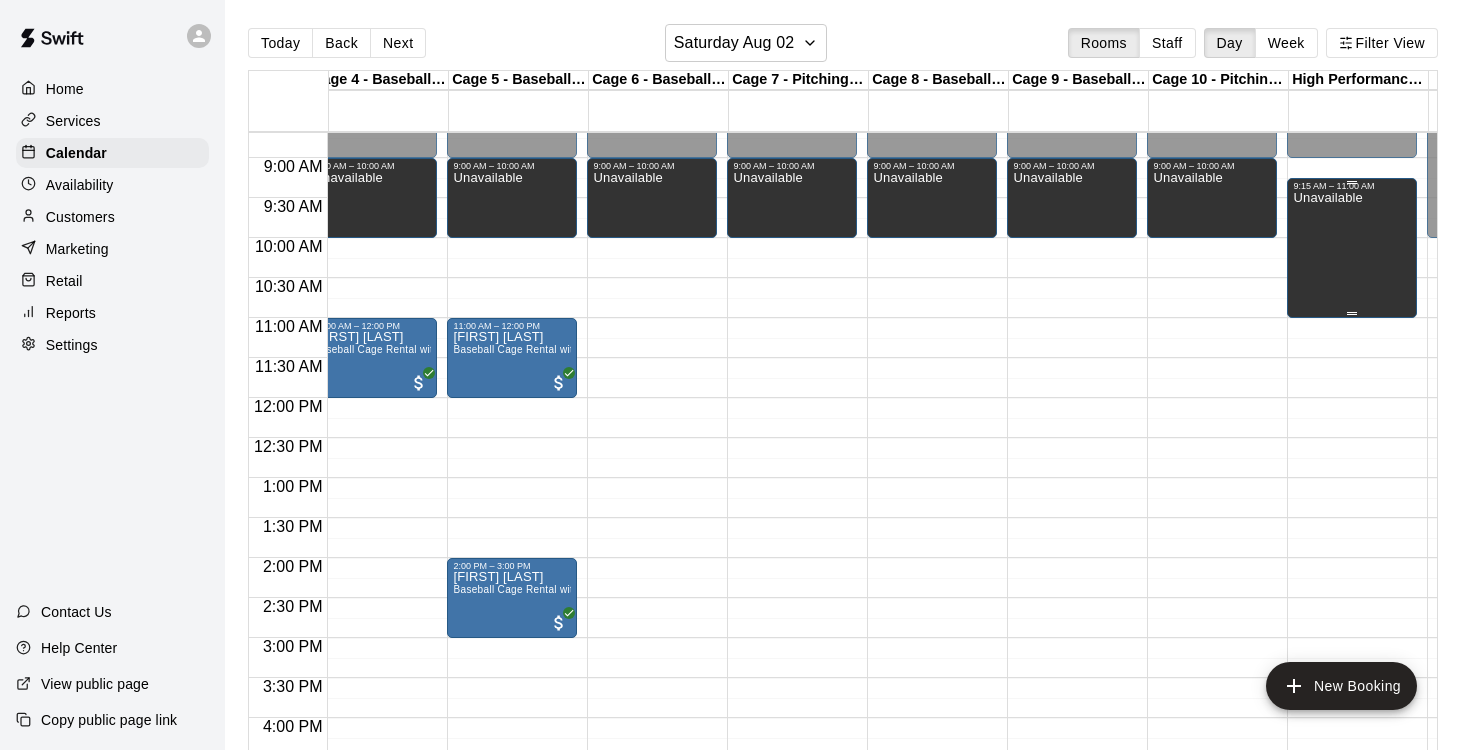 click on "Unavailable" at bounding box center (1327, 566) 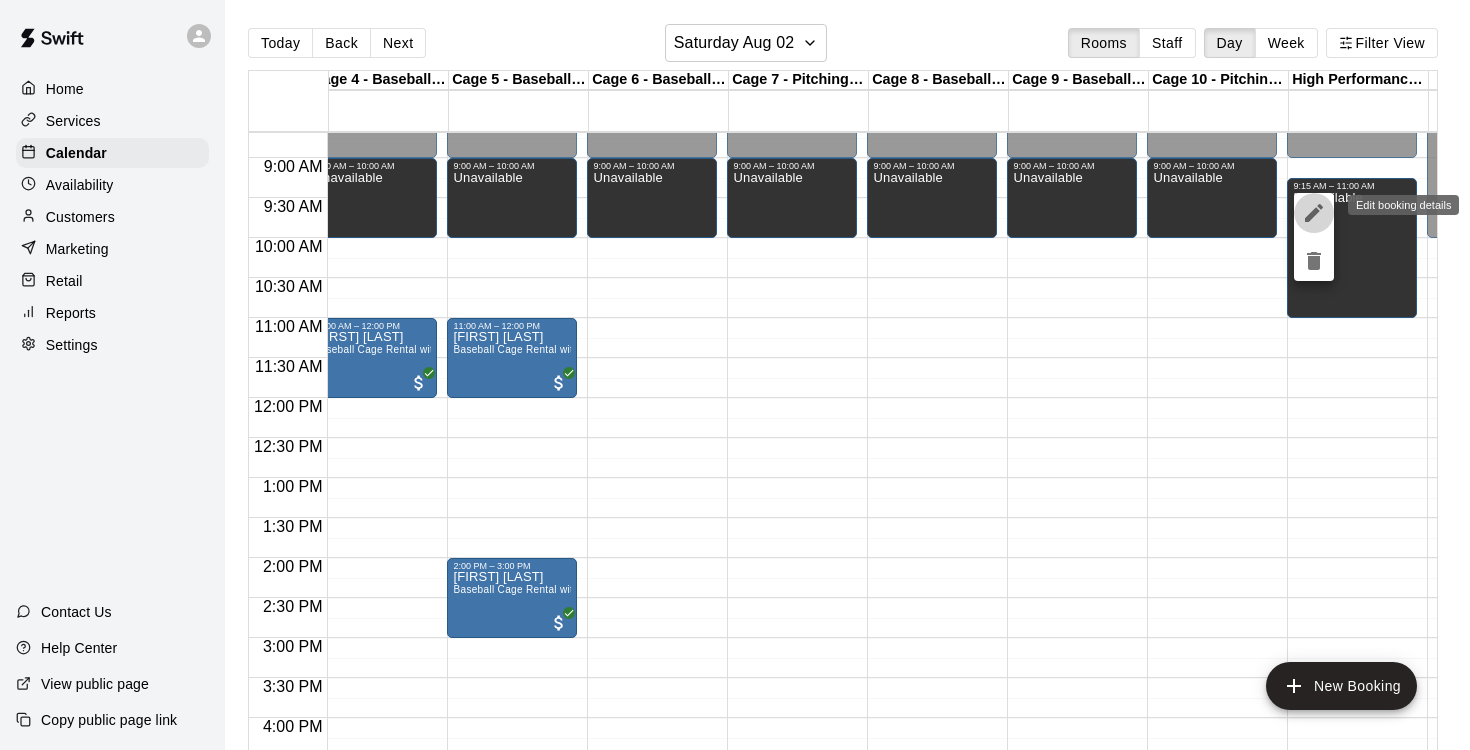 click 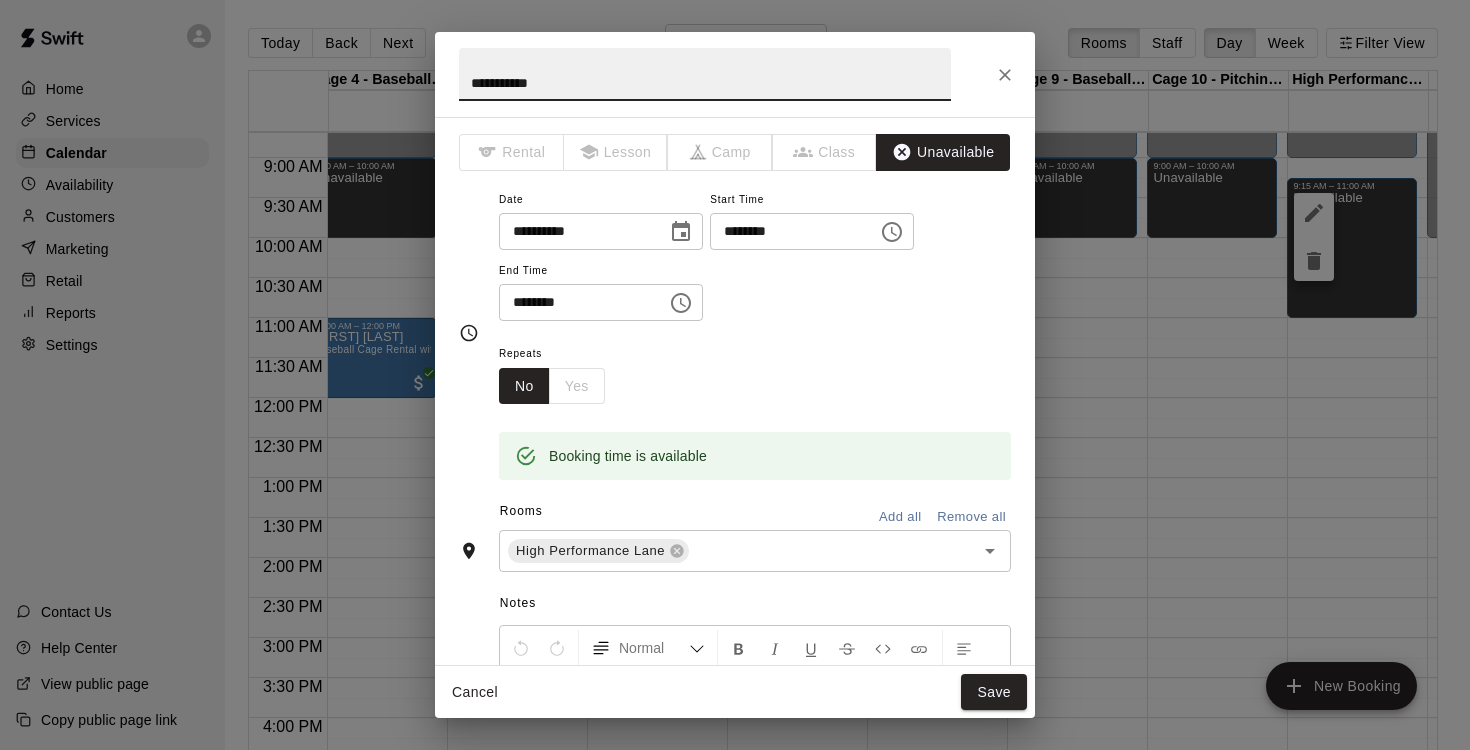 click on "********" at bounding box center (576, 302) 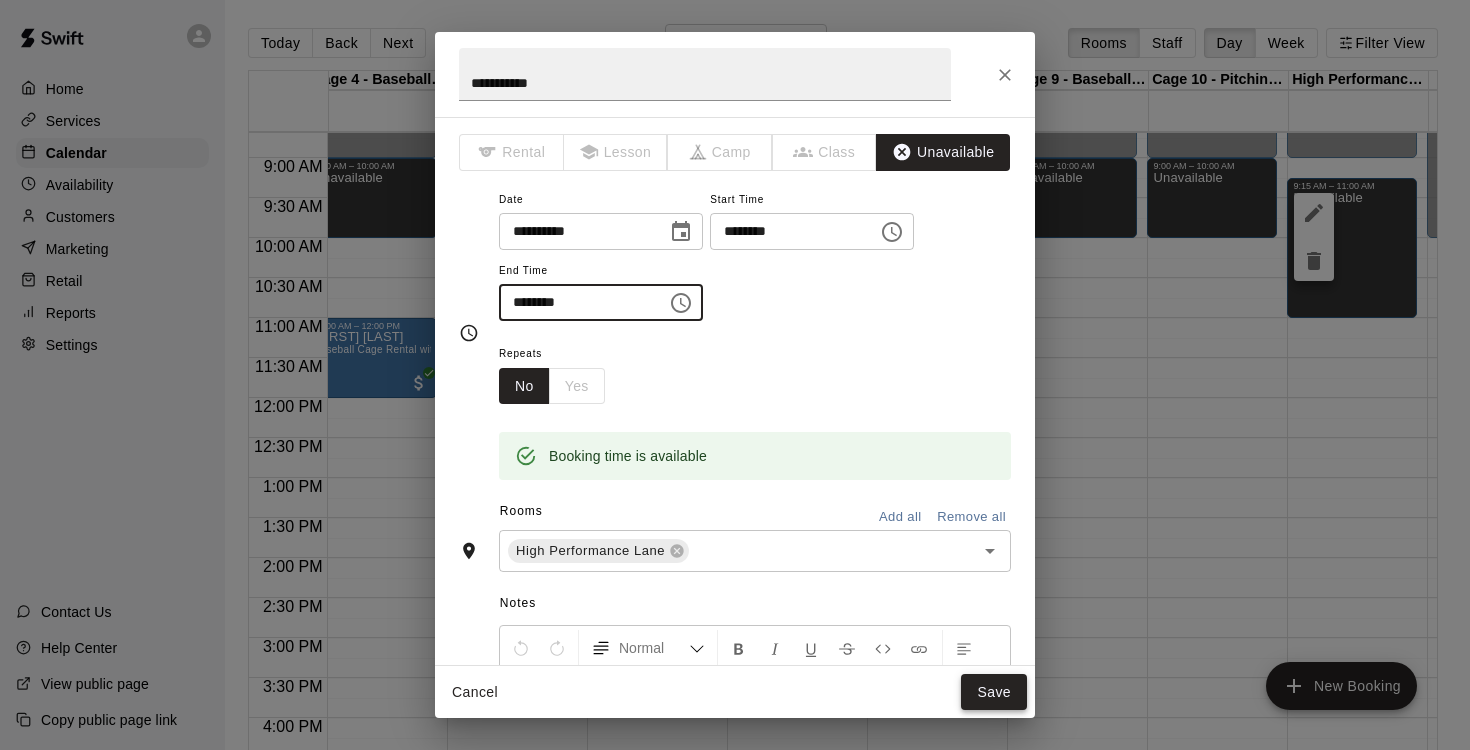 type on "********" 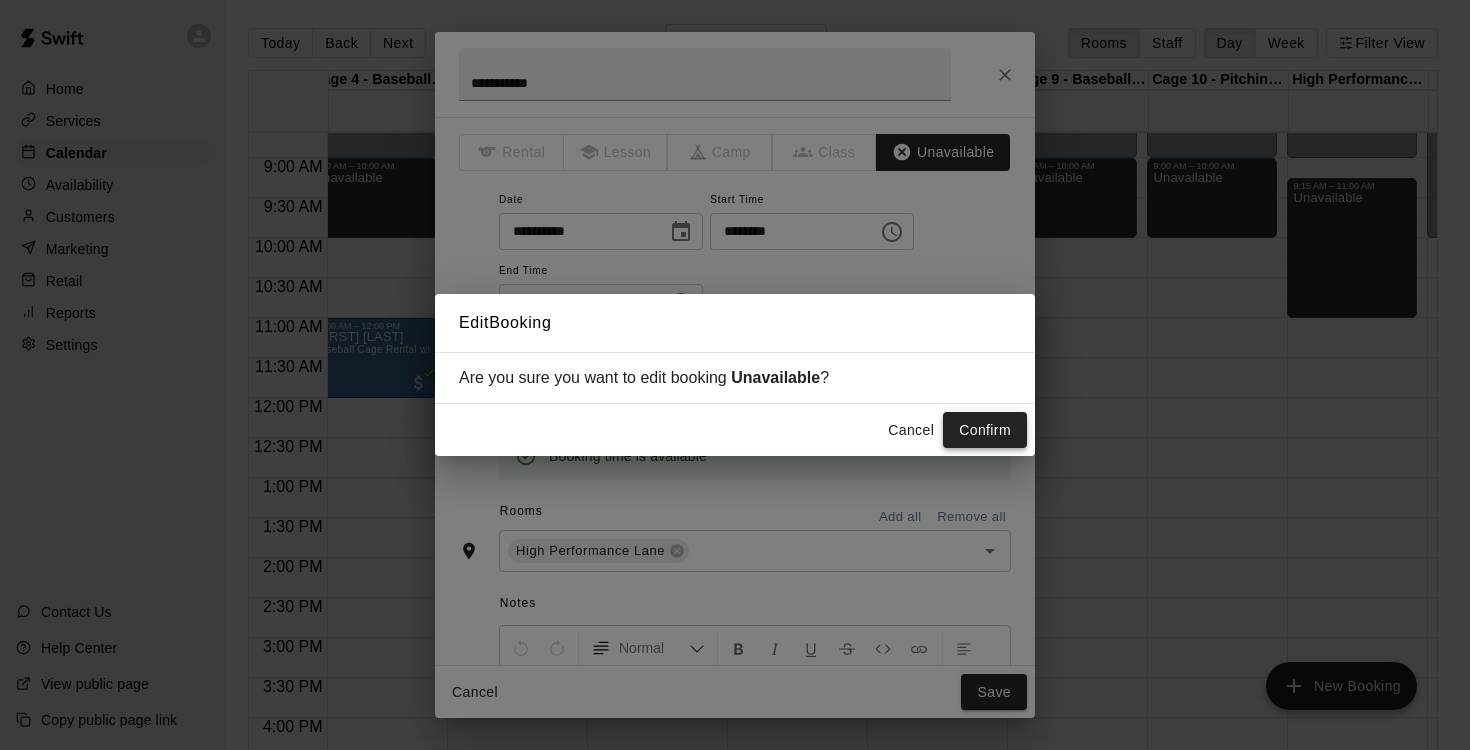 click on "Confirm" at bounding box center (985, 430) 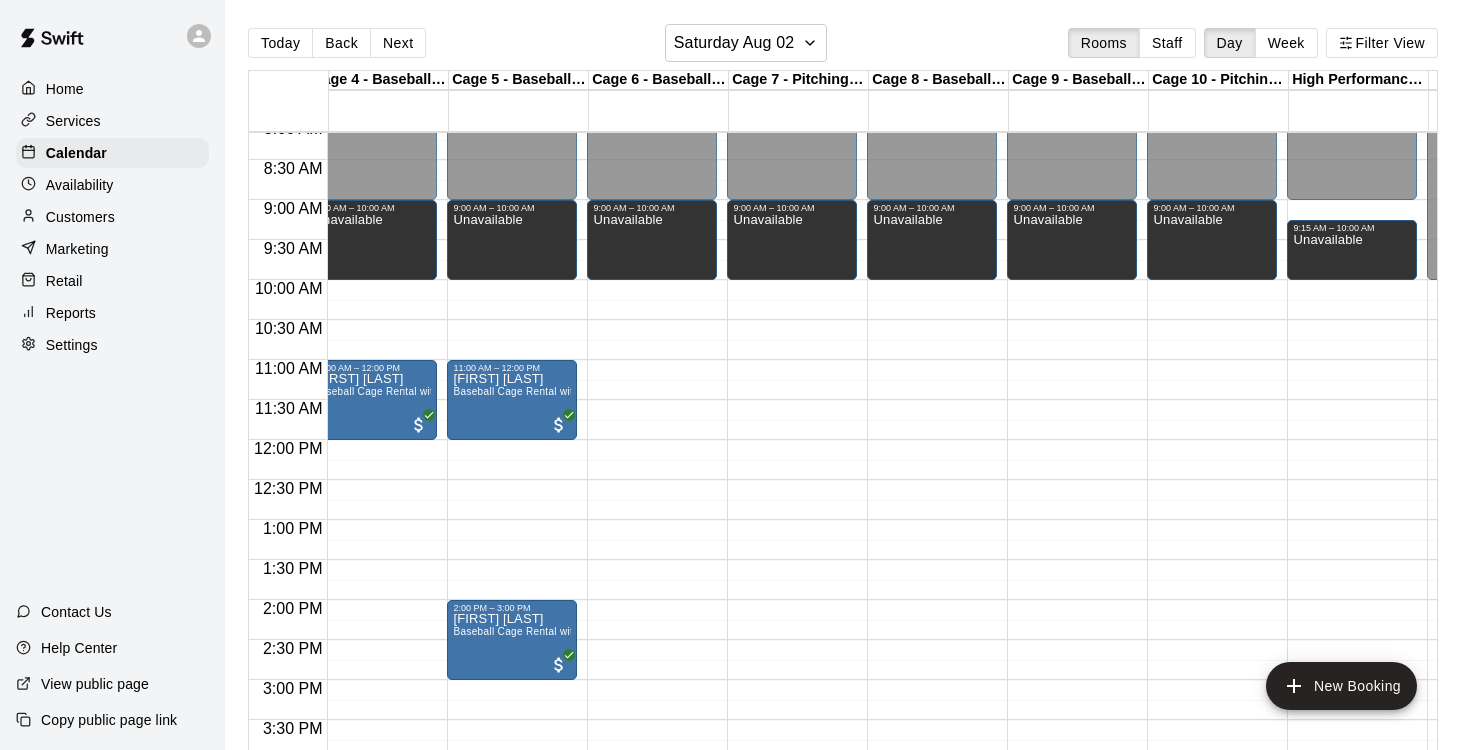 scroll, scrollTop: 653, scrollLeft: 438, axis: both 